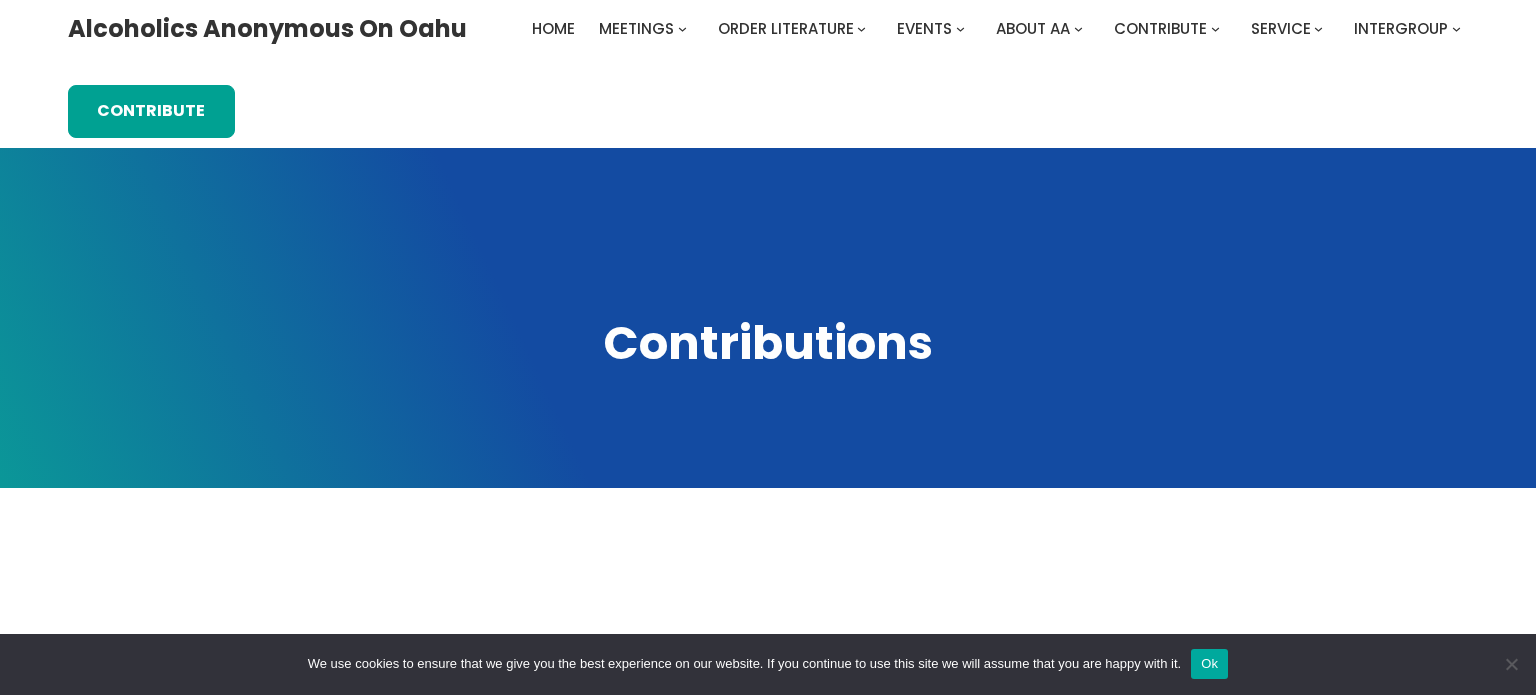 scroll, scrollTop: 4667, scrollLeft: 0, axis: vertical 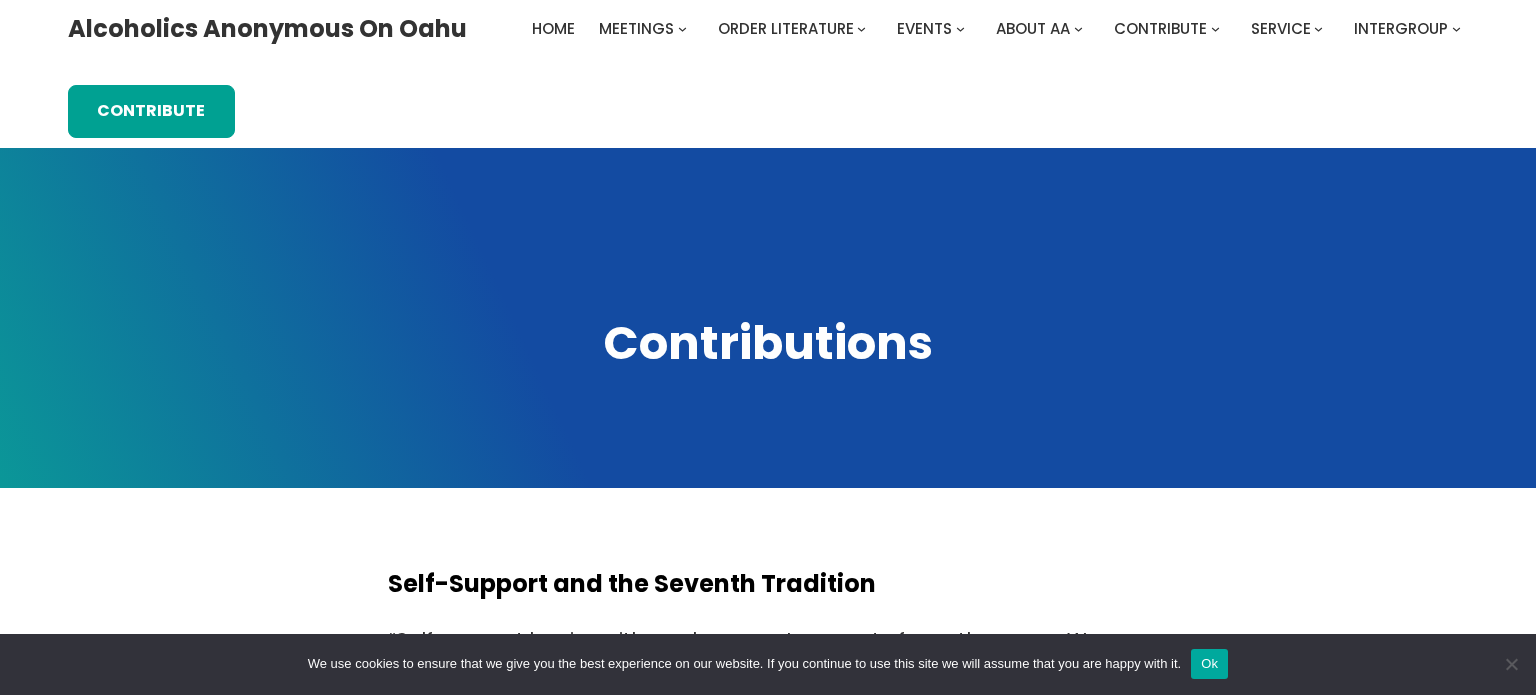 click on "Ok" at bounding box center (1209, 664) 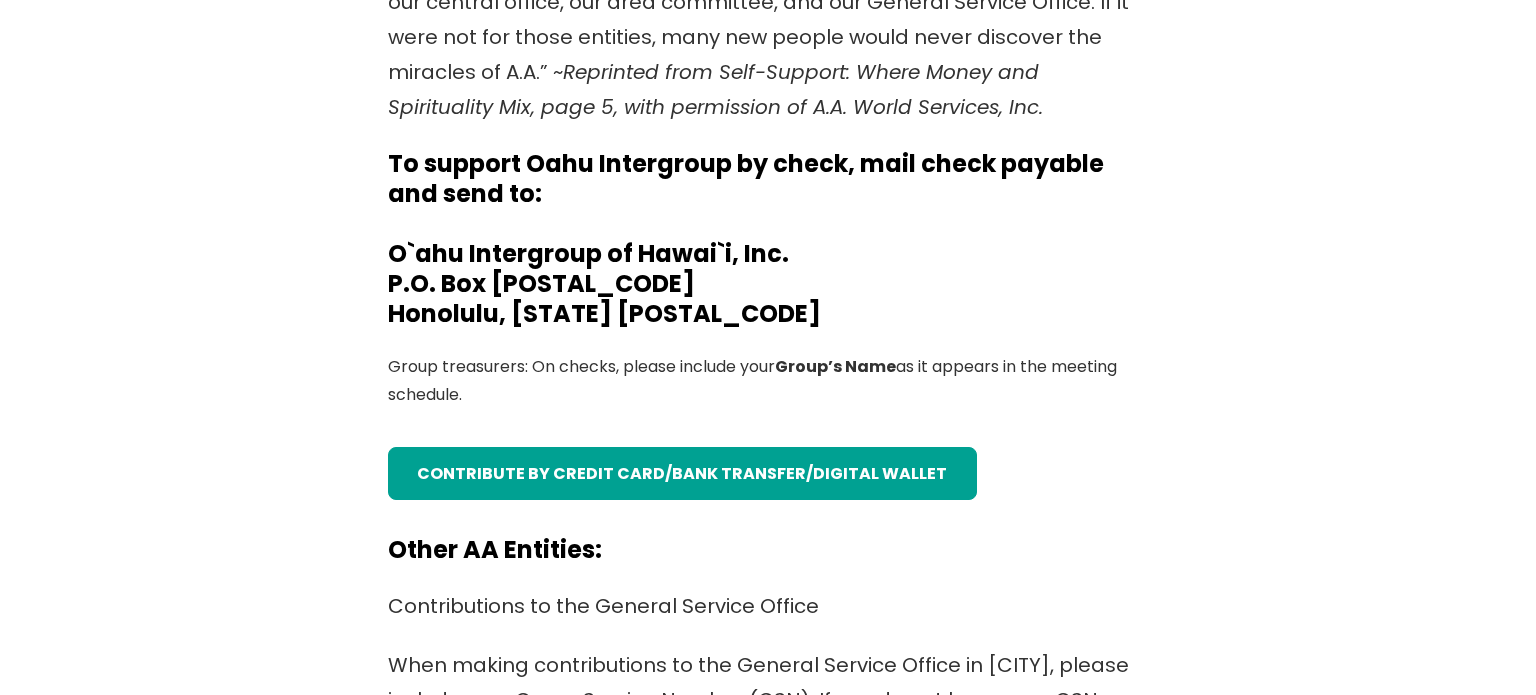 scroll, scrollTop: 713, scrollLeft: 0, axis: vertical 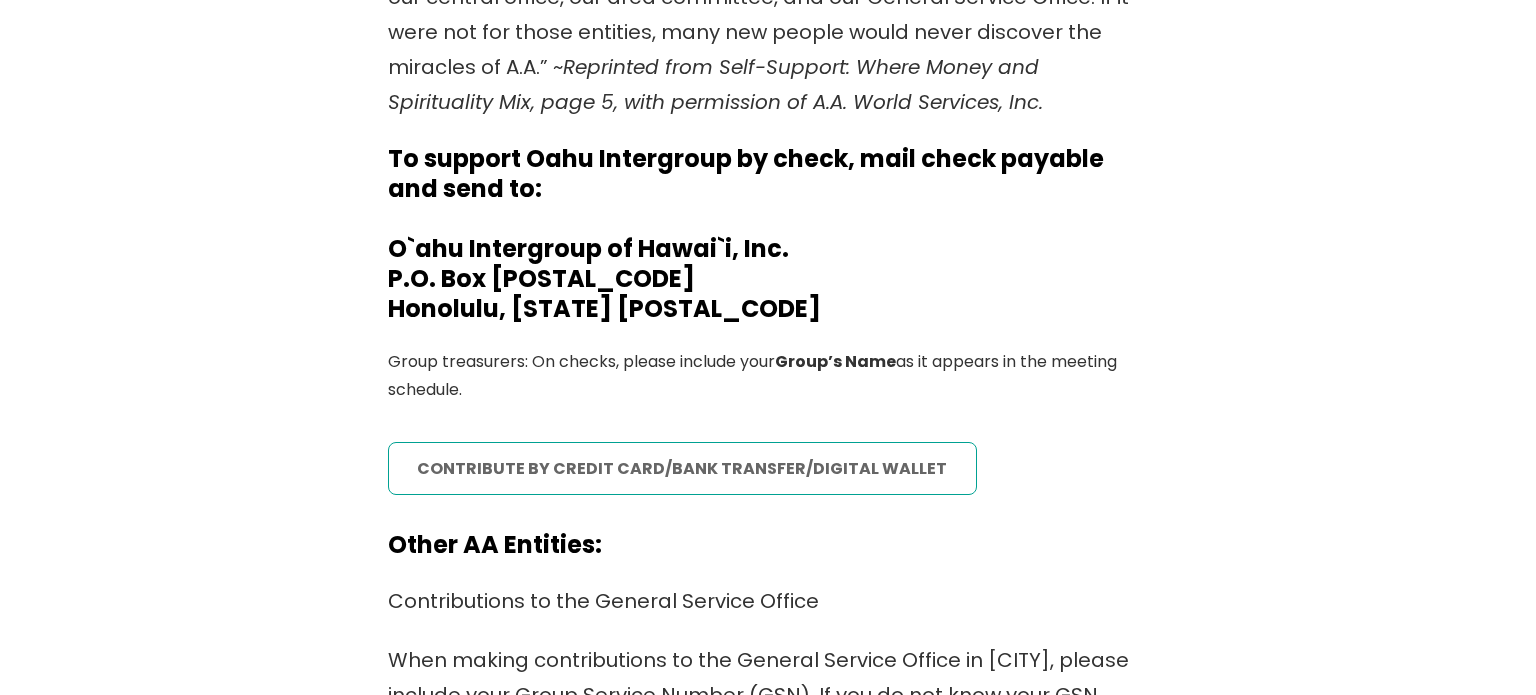 click on "contribute by credit card/bank transfer/digital wallet" at bounding box center (682, 468) 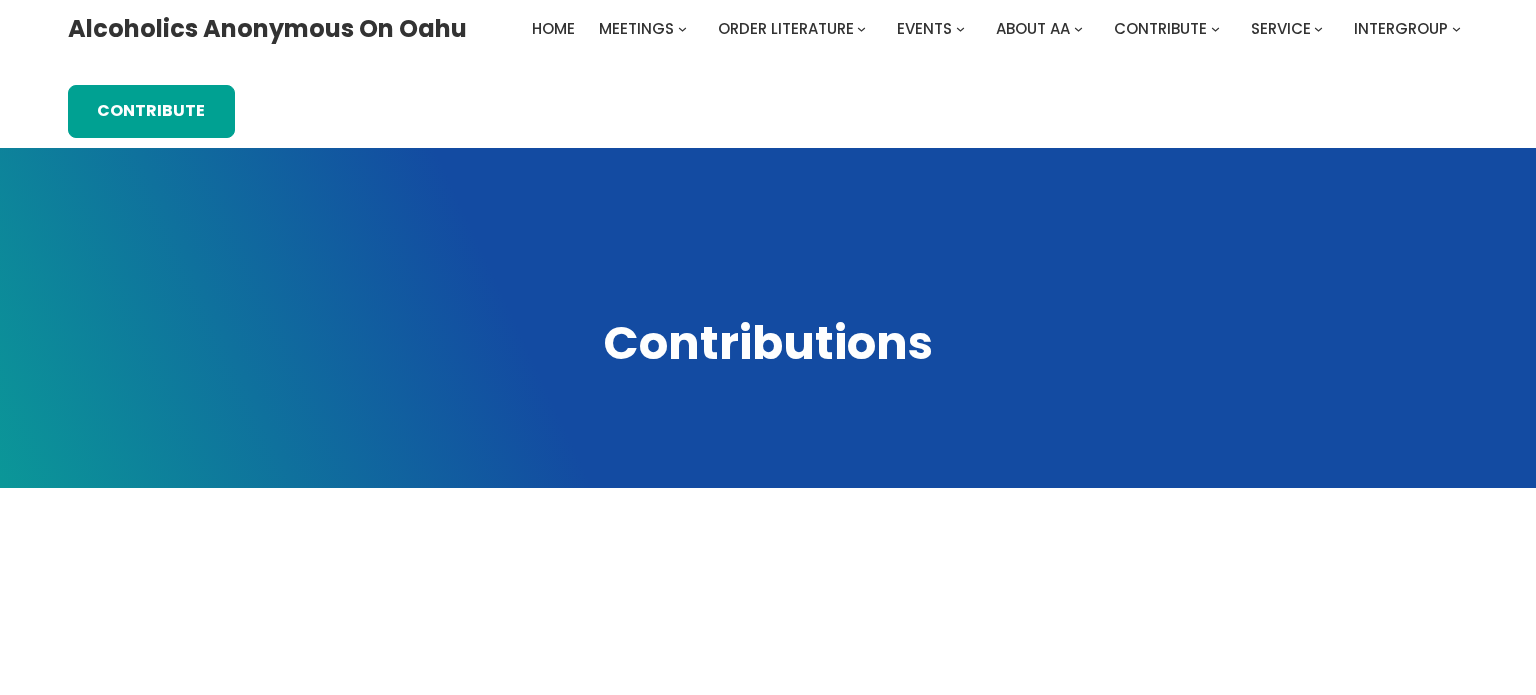 scroll, scrollTop: 0, scrollLeft: 0, axis: both 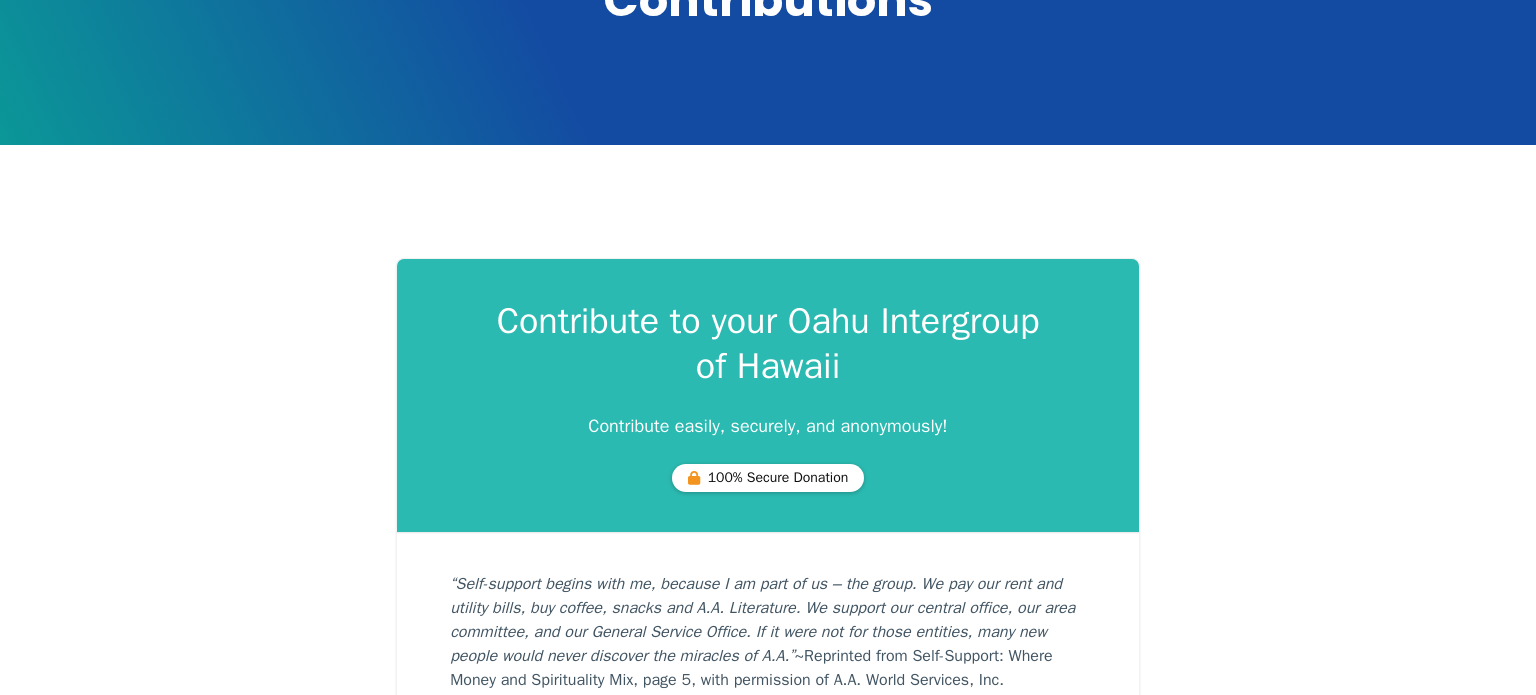 click on "Contribute to your Oahu Intergroup of Hawaii" at bounding box center [768, 344] 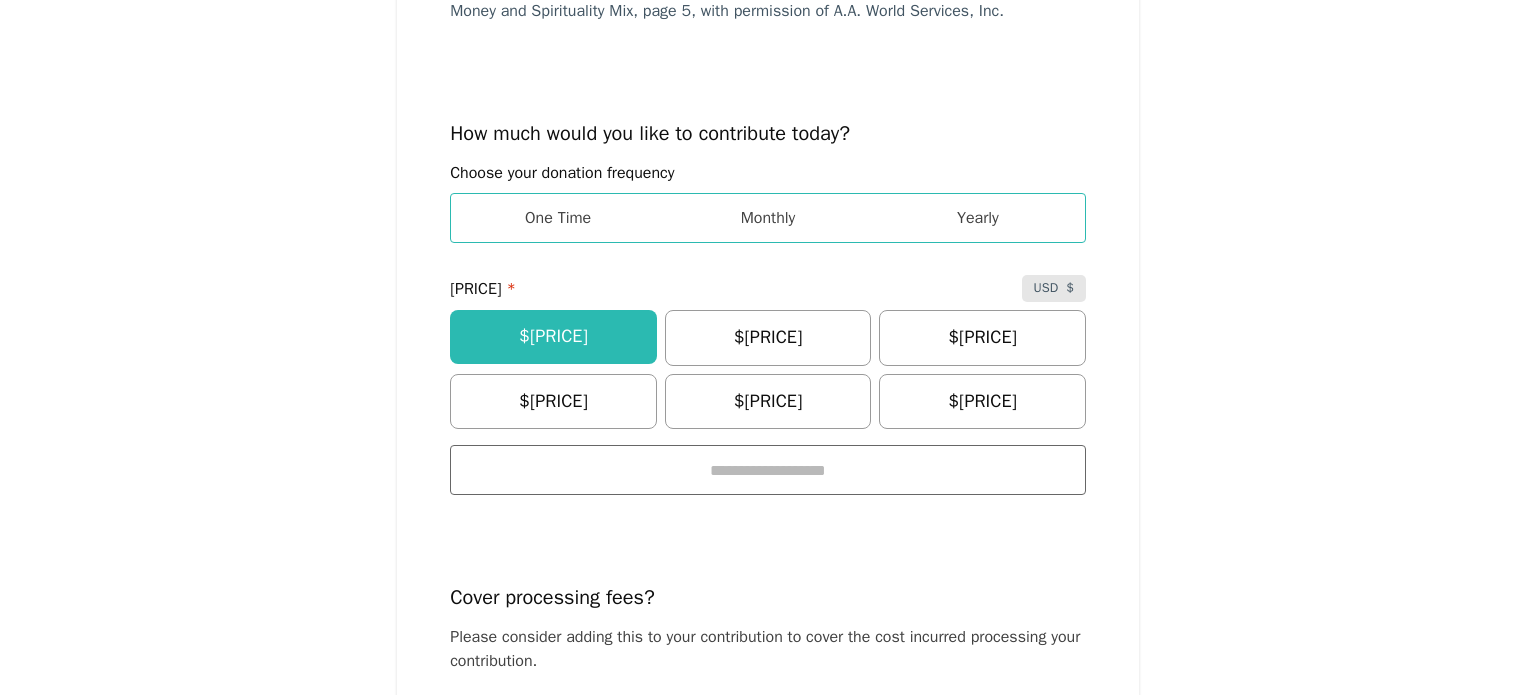 scroll, scrollTop: 1019, scrollLeft: 0, axis: vertical 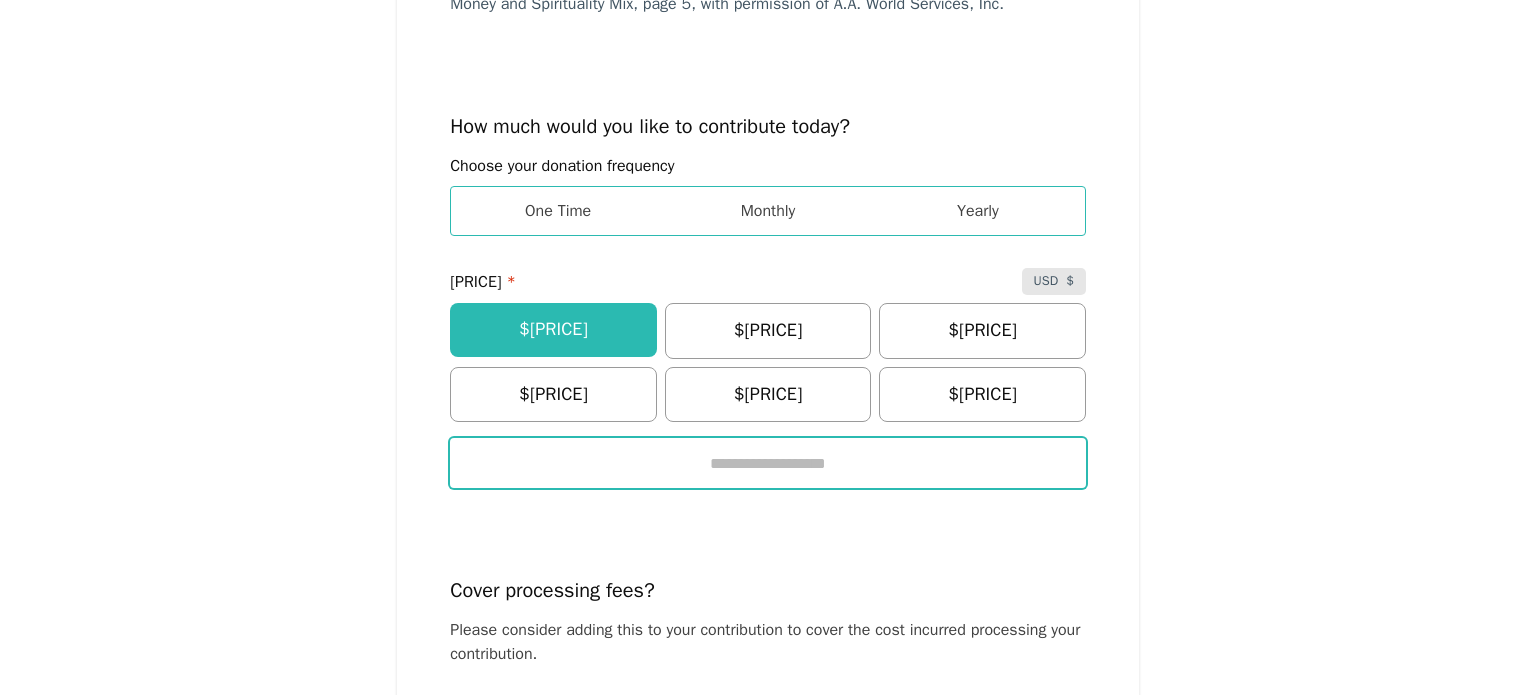 click at bounding box center [768, 464] 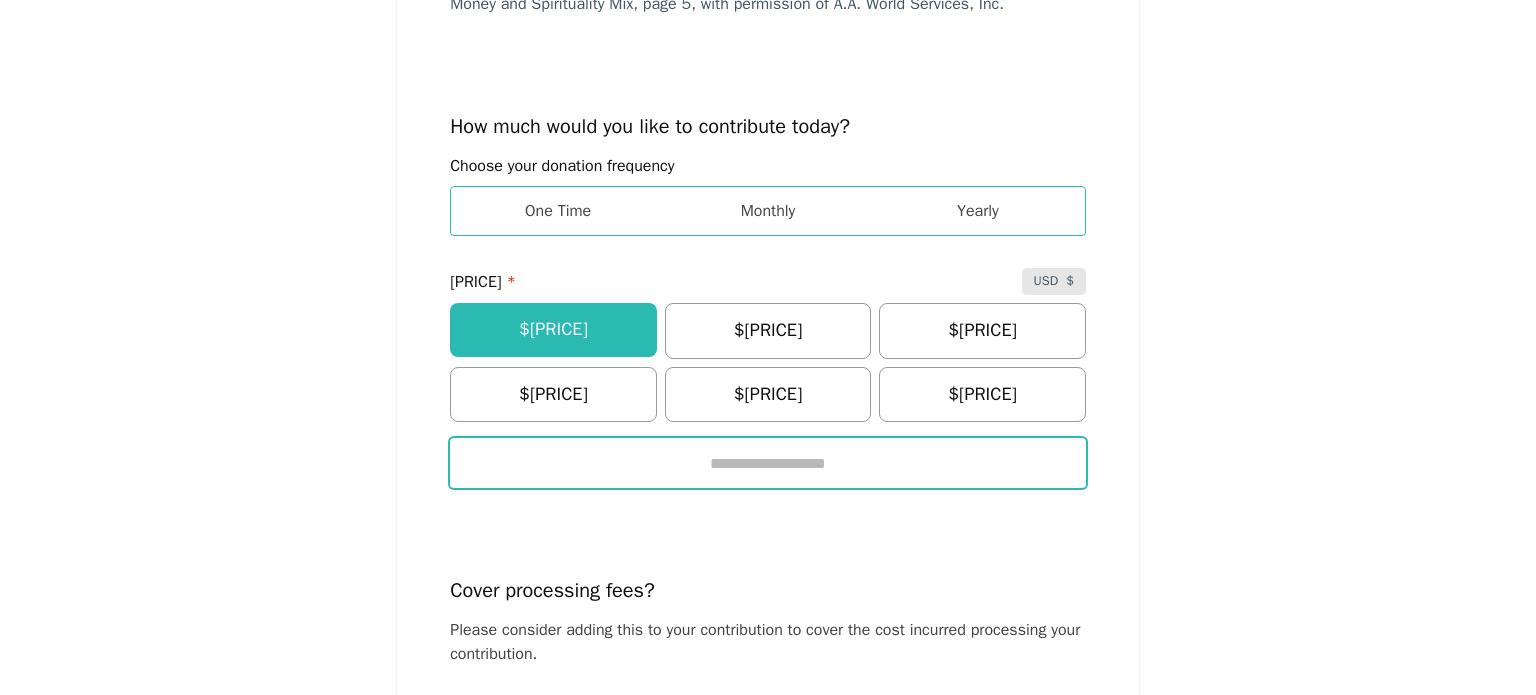 type on "*******" 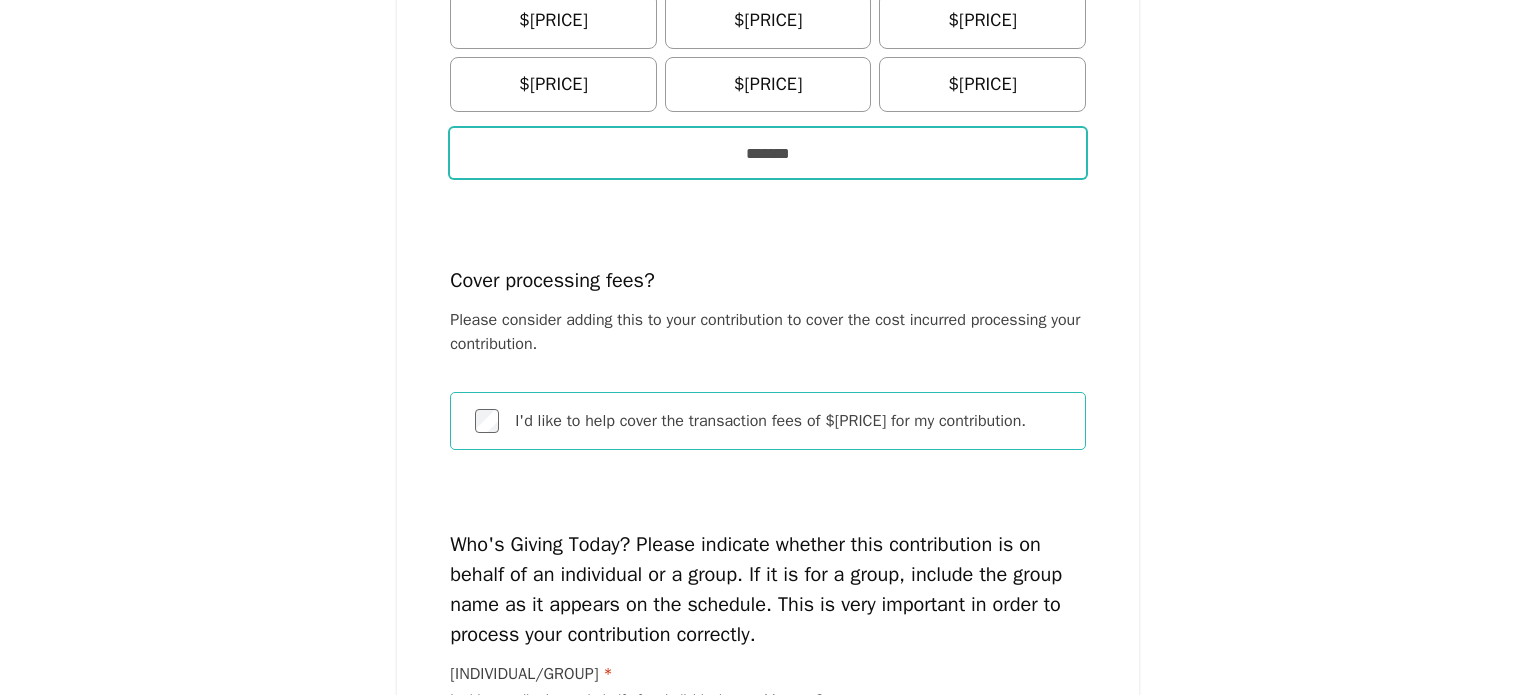 scroll, scrollTop: 1335, scrollLeft: 0, axis: vertical 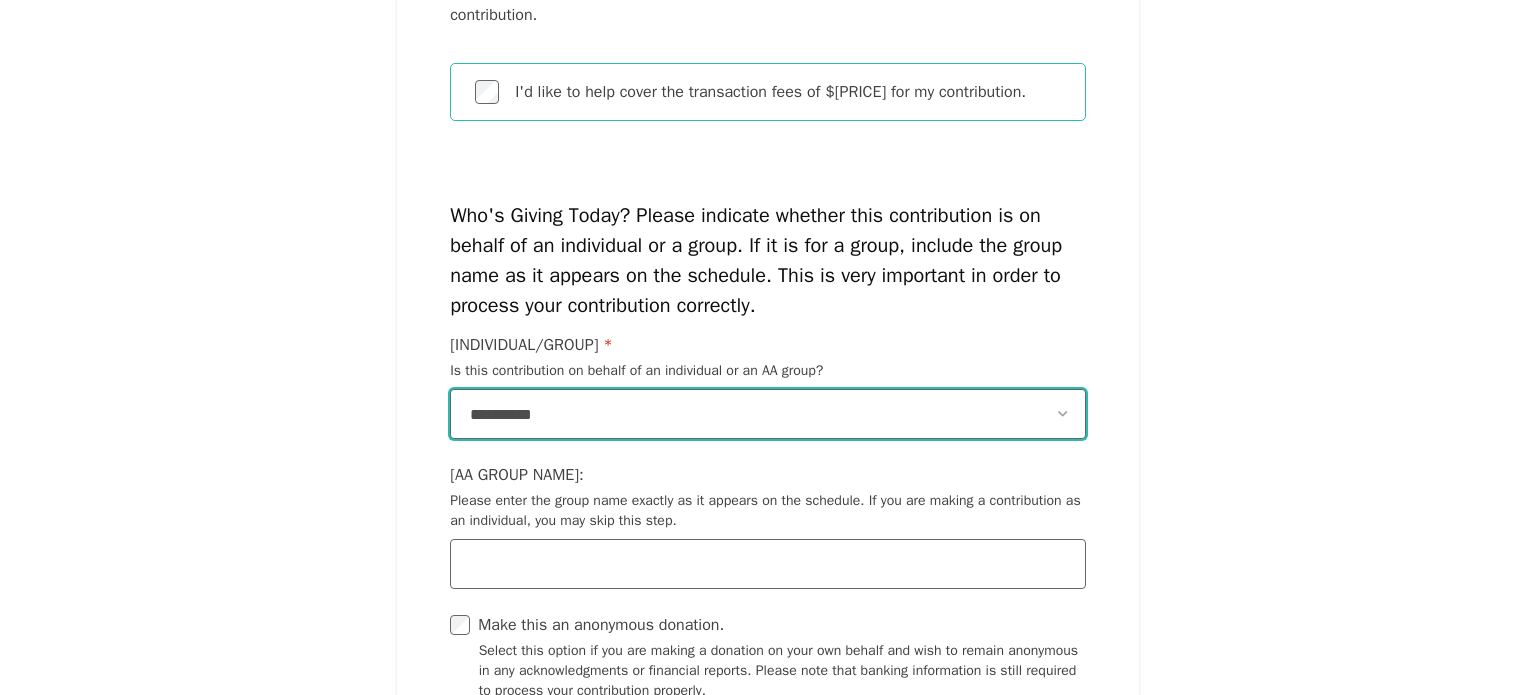 click on "**********" at bounding box center (768, 415) 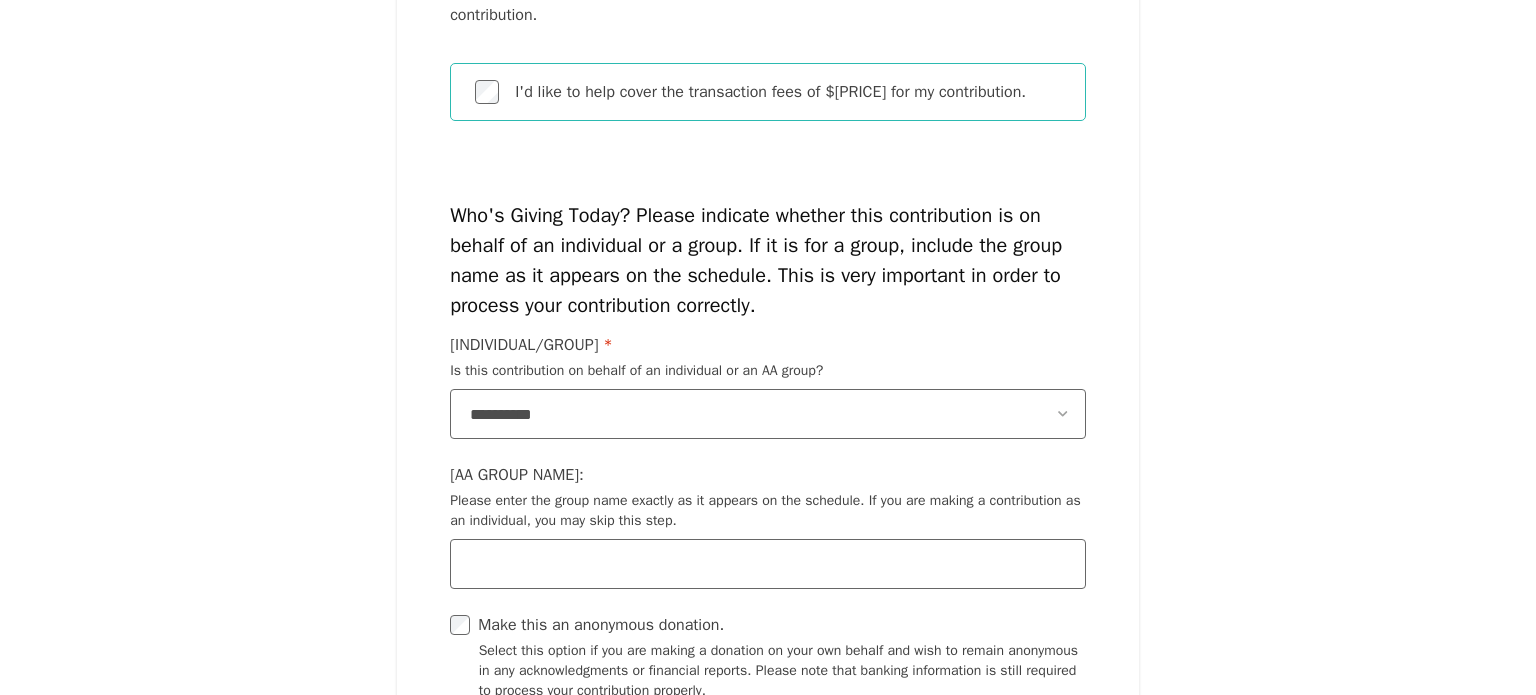 click on "Please enter the group name exactly as it appears on the schedule. If you are making a contribution as an individual, you may skip this step." at bounding box center [768, 512] 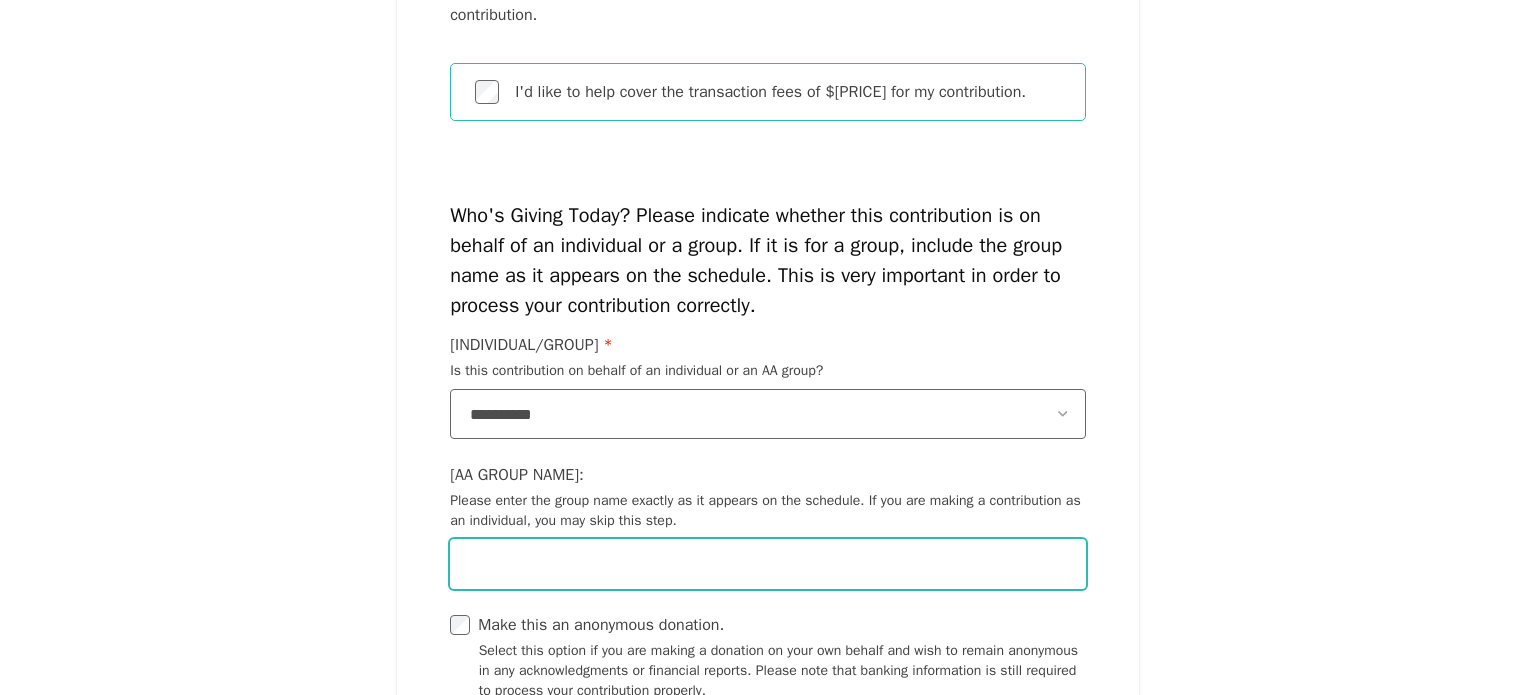 click on "[AA GROUP NAME]: Please enter the group name exactly as it appears on the schedule. If you are making a contribution as an individual, you may skip this step." at bounding box center (768, 565) 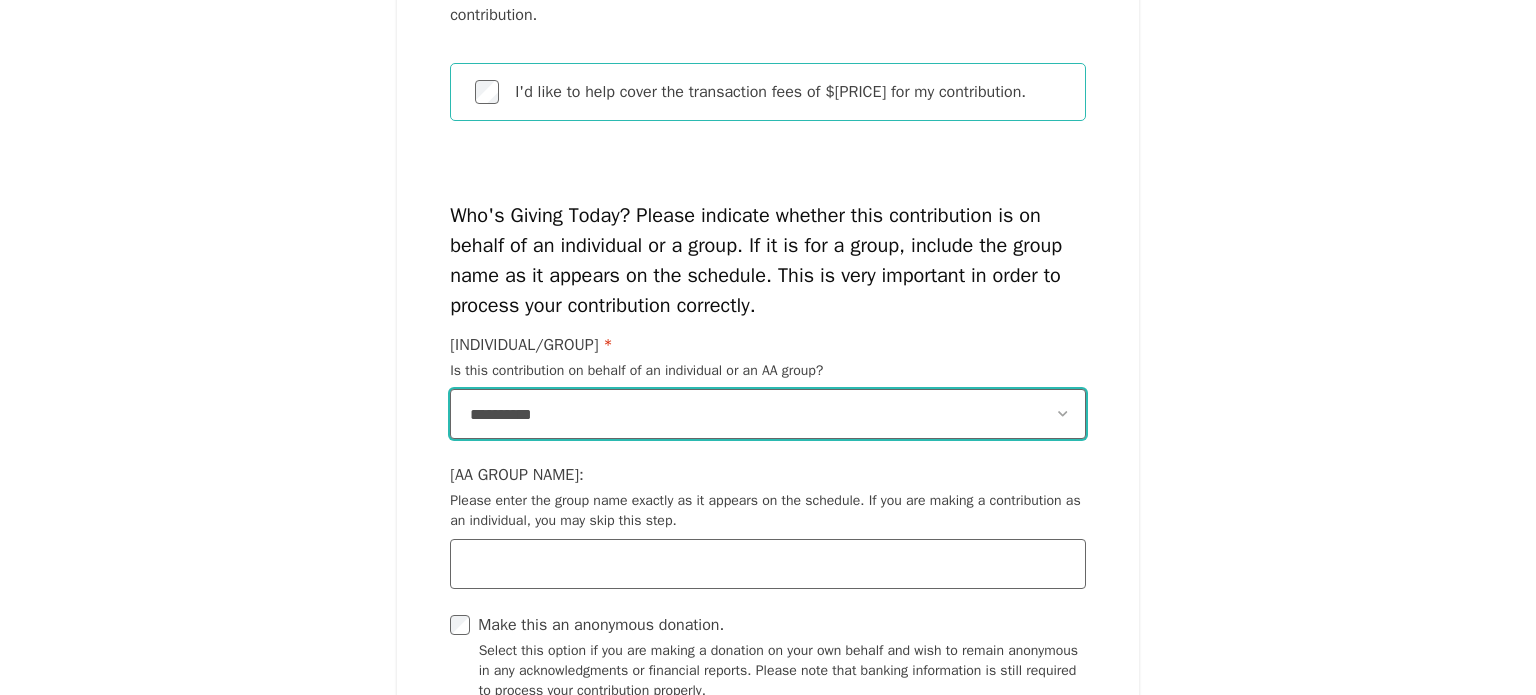 click on "**********" at bounding box center [768, 415] 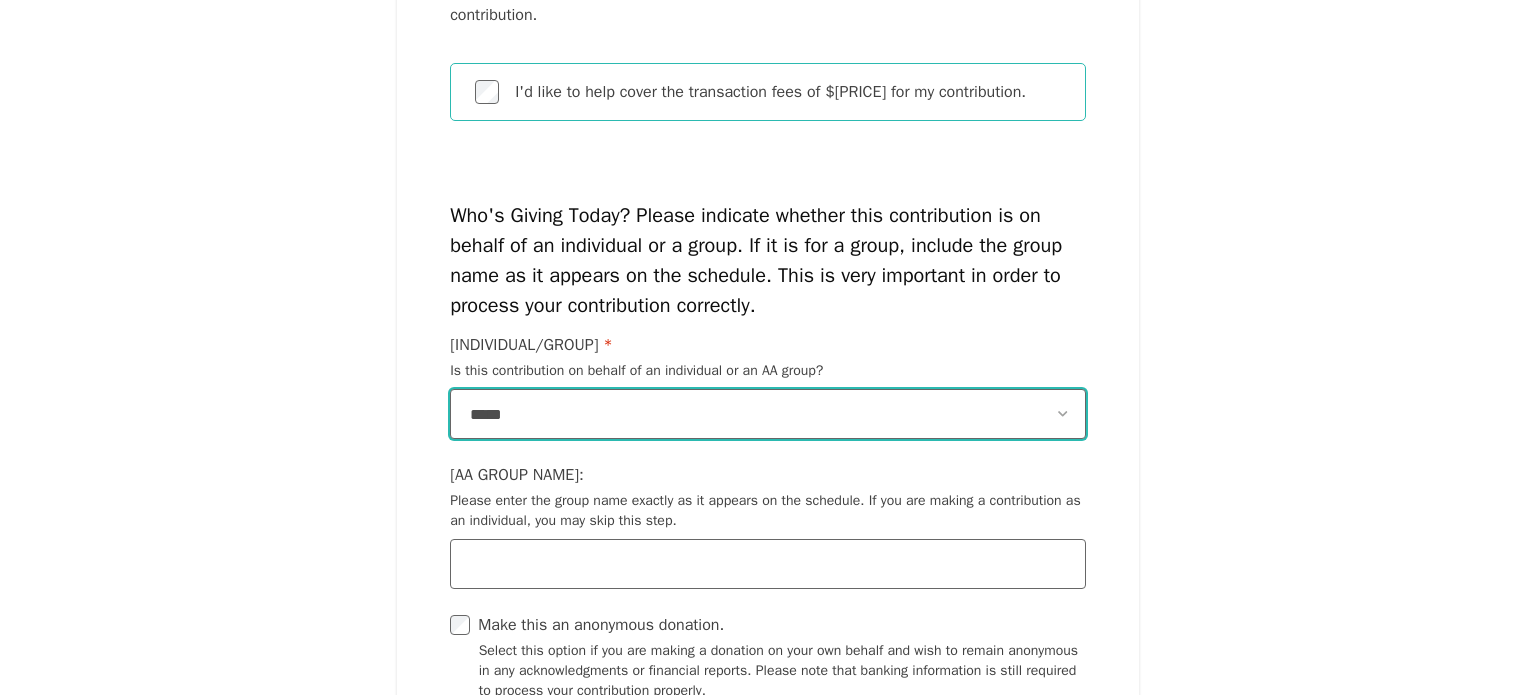 click on "**********" at bounding box center (768, 415) 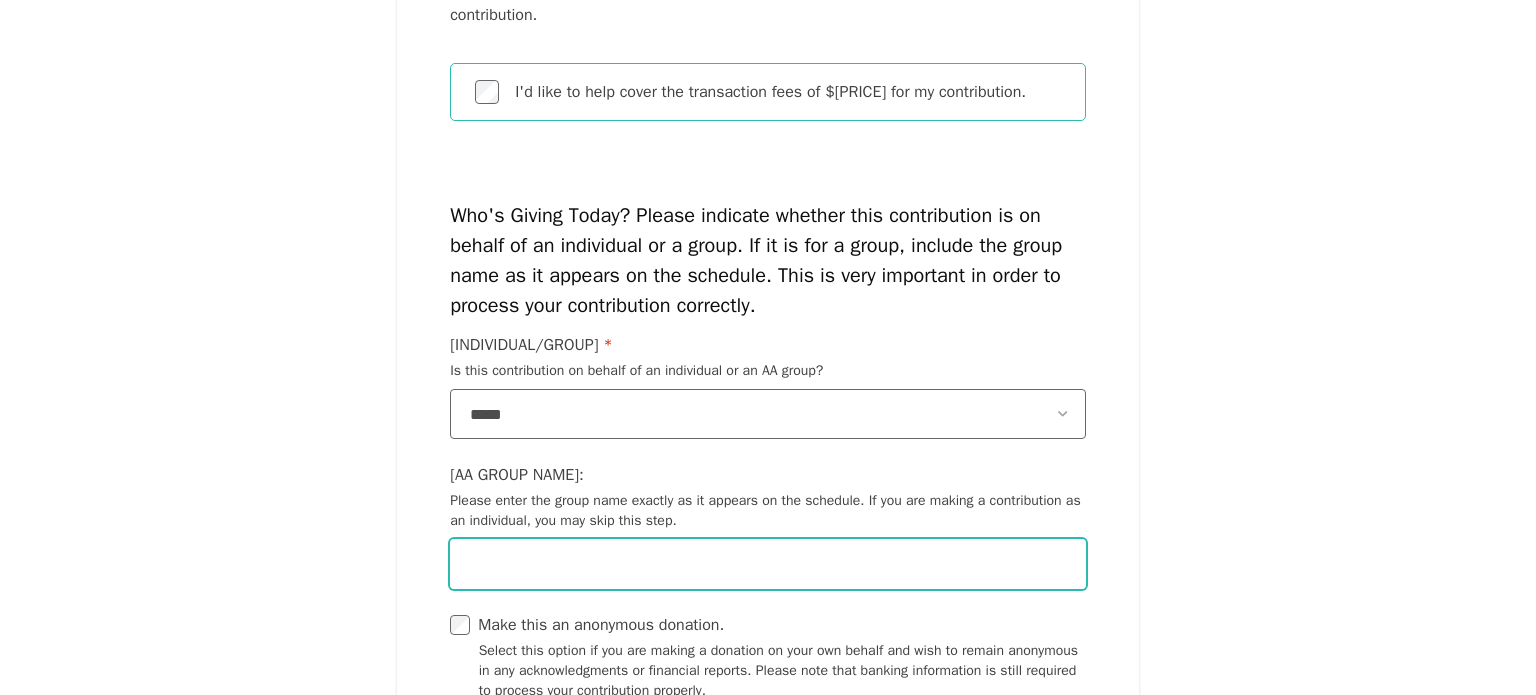 click on "[AA GROUP NAME]: Please enter the group name exactly as it appears on the schedule. If you are making a contribution as an individual, you may skip this step." at bounding box center (768, 565) 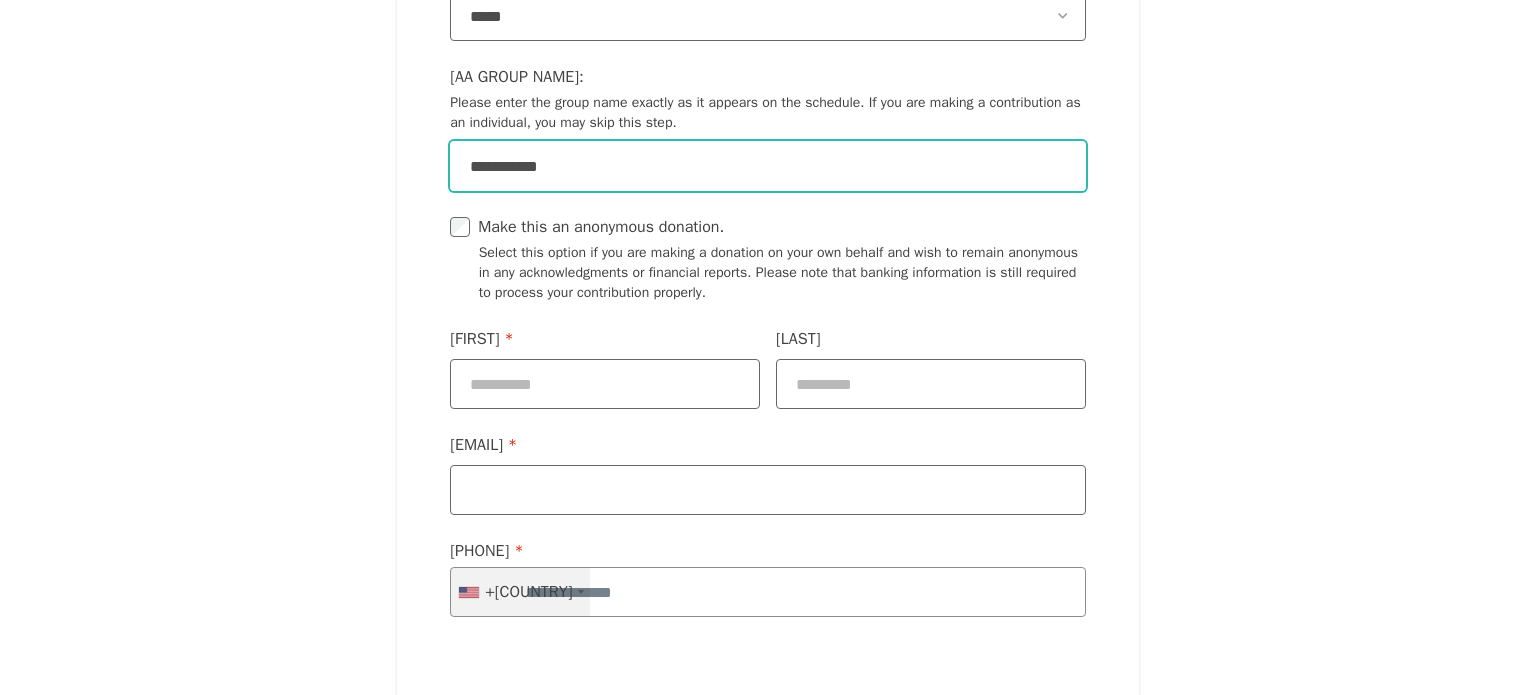 scroll, scrollTop: 2098, scrollLeft: 0, axis: vertical 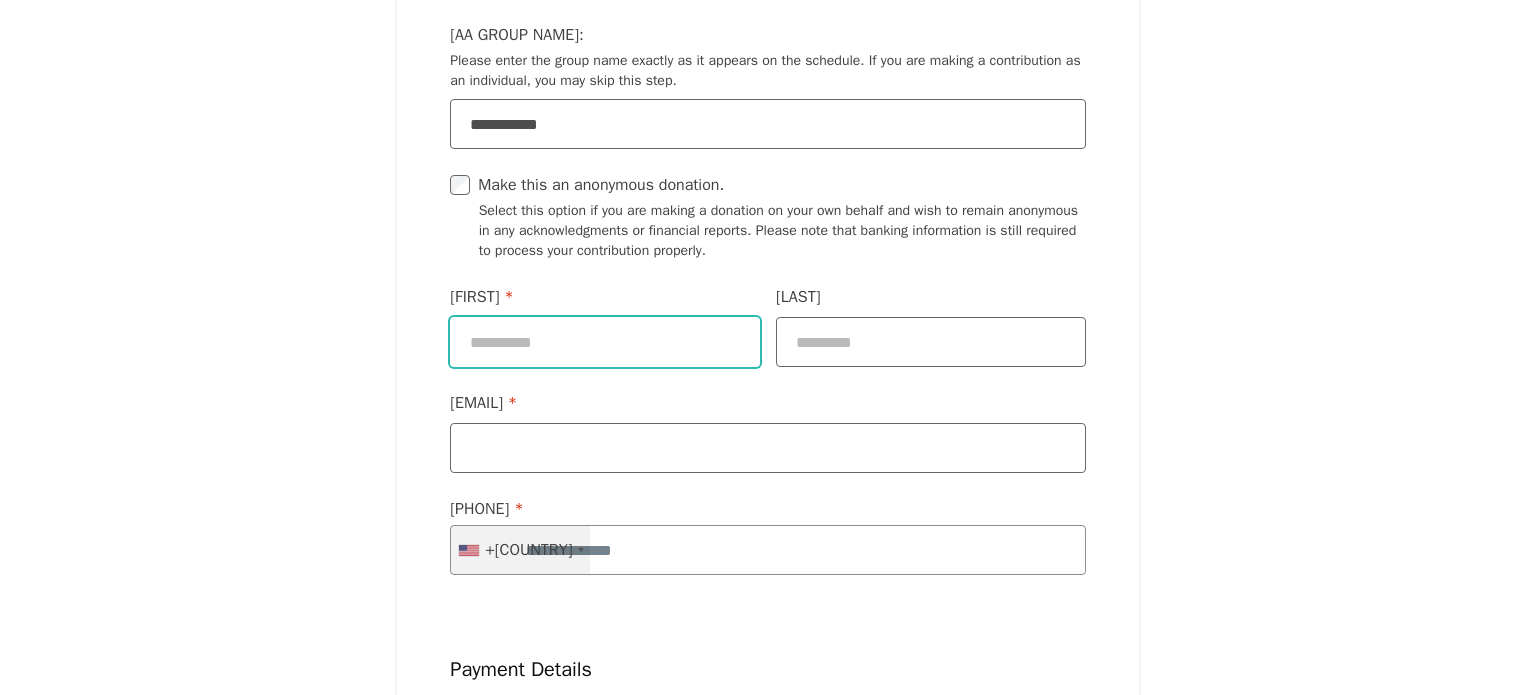 click on "[FIRST] *" at bounding box center (605, 343) 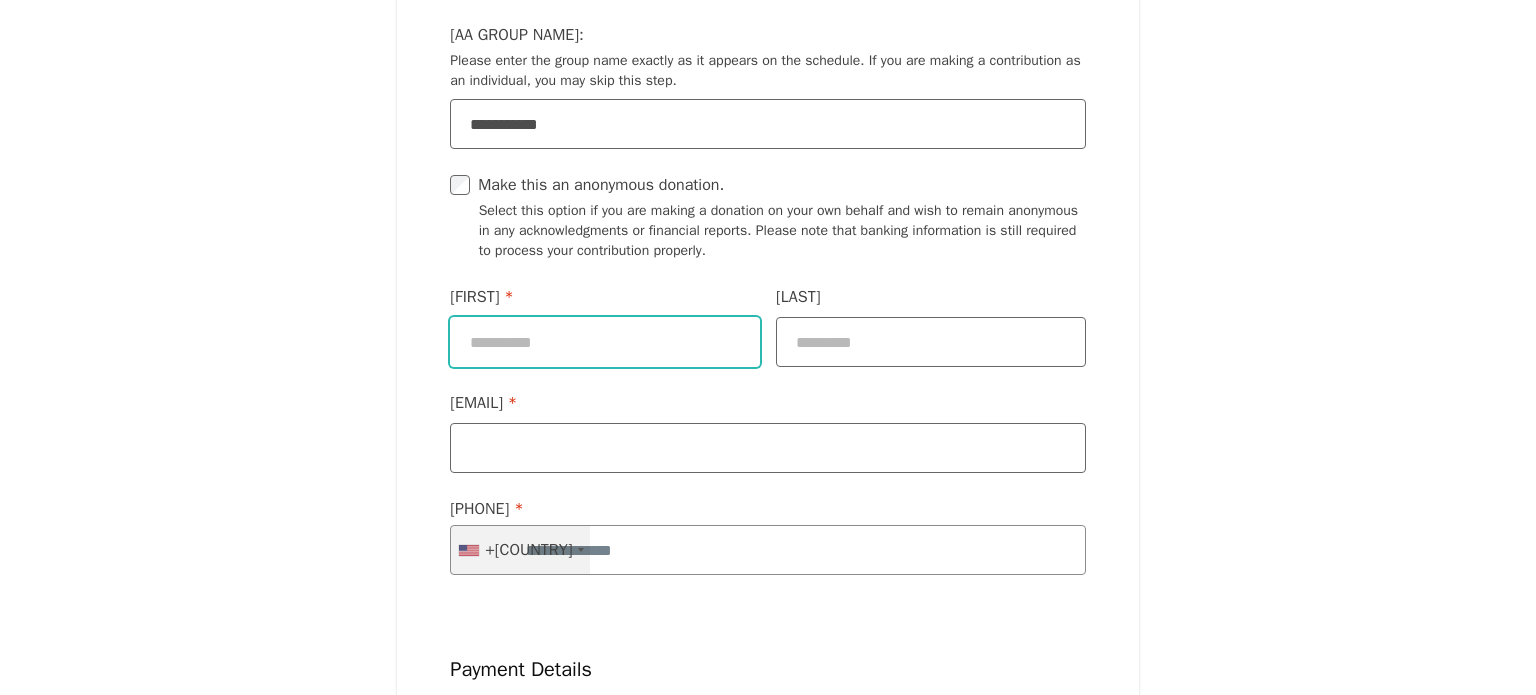 type on "********" 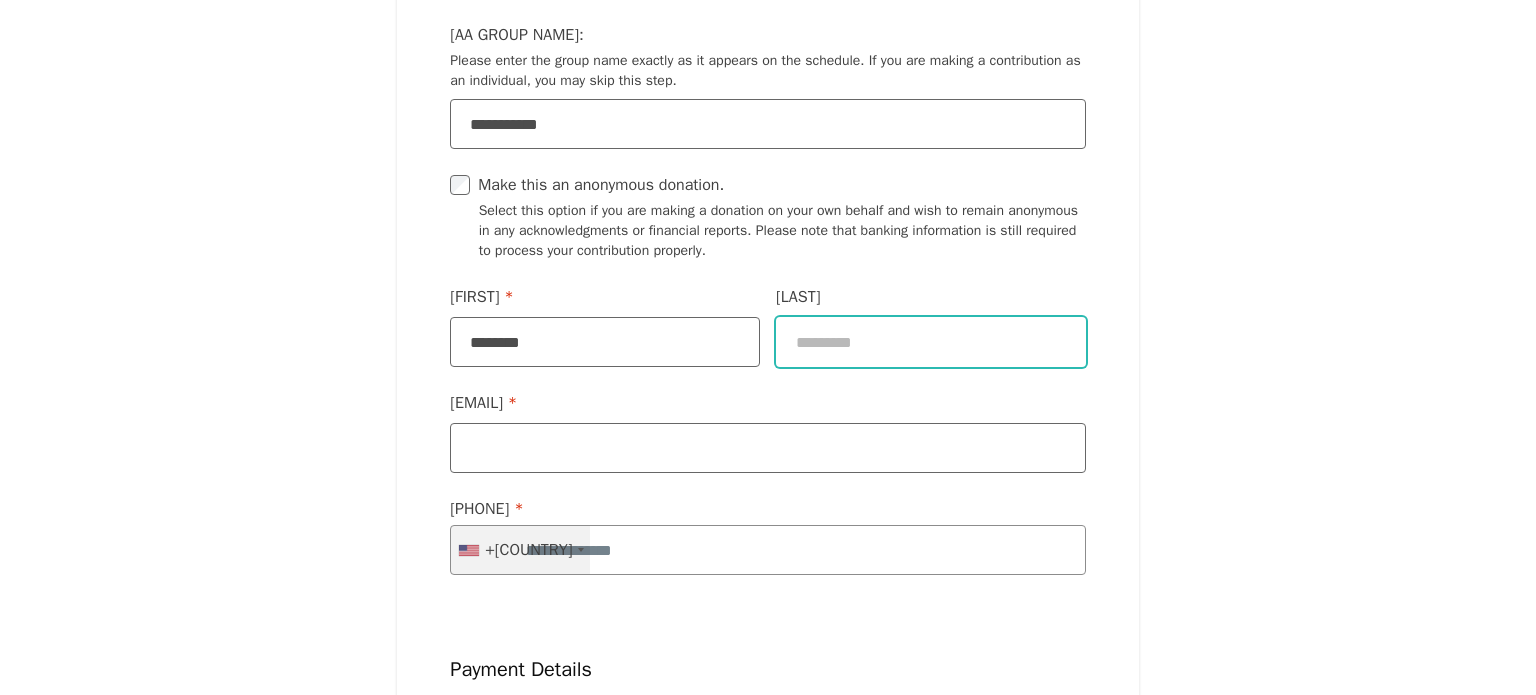 type on "*****" 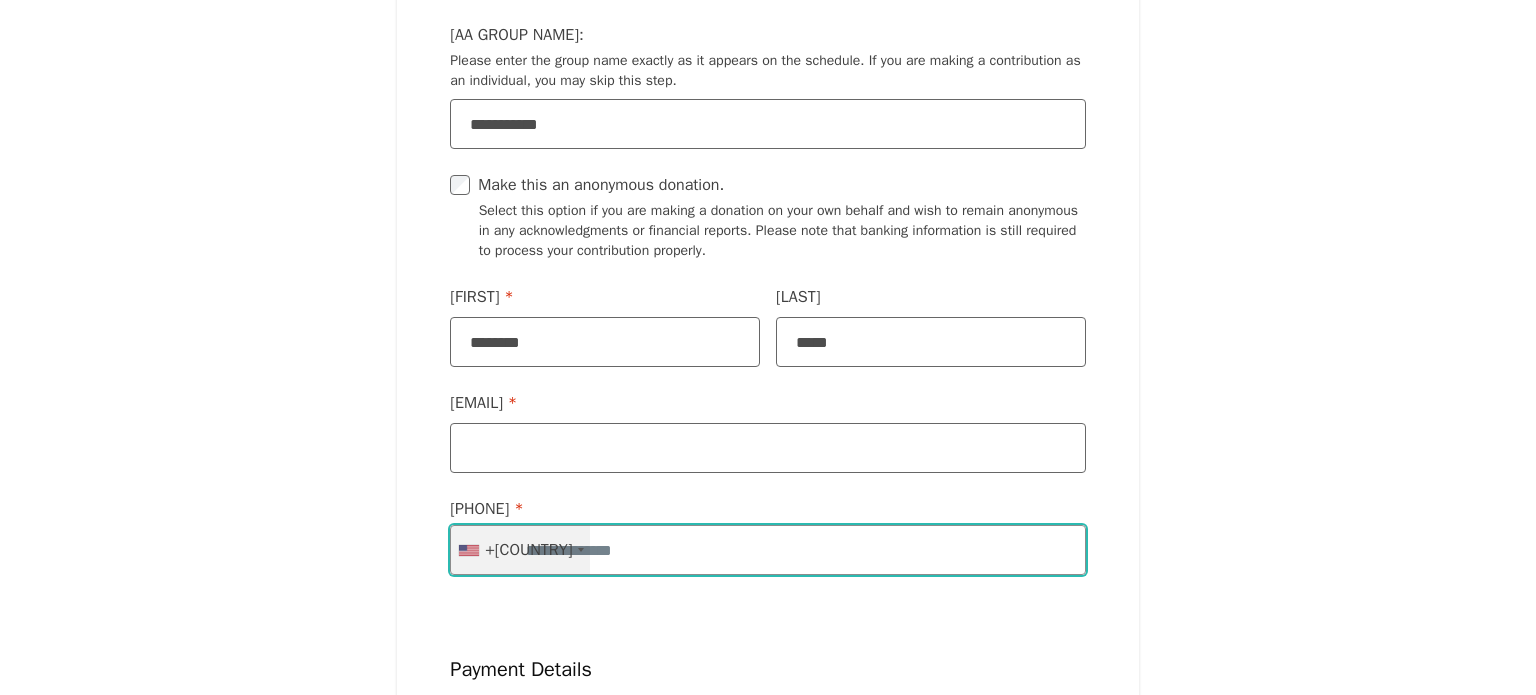 type on "**********" 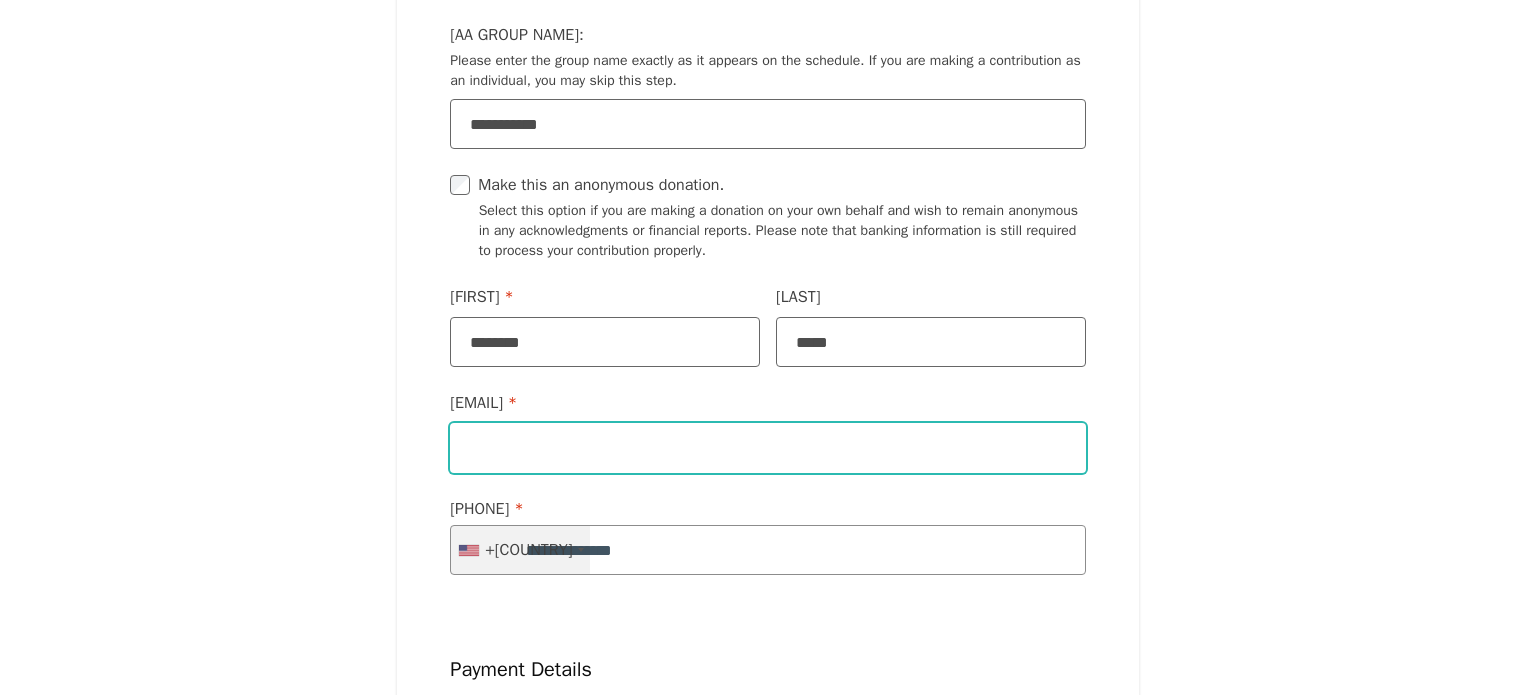 click on "[EMAIL] *" at bounding box center (768, 449) 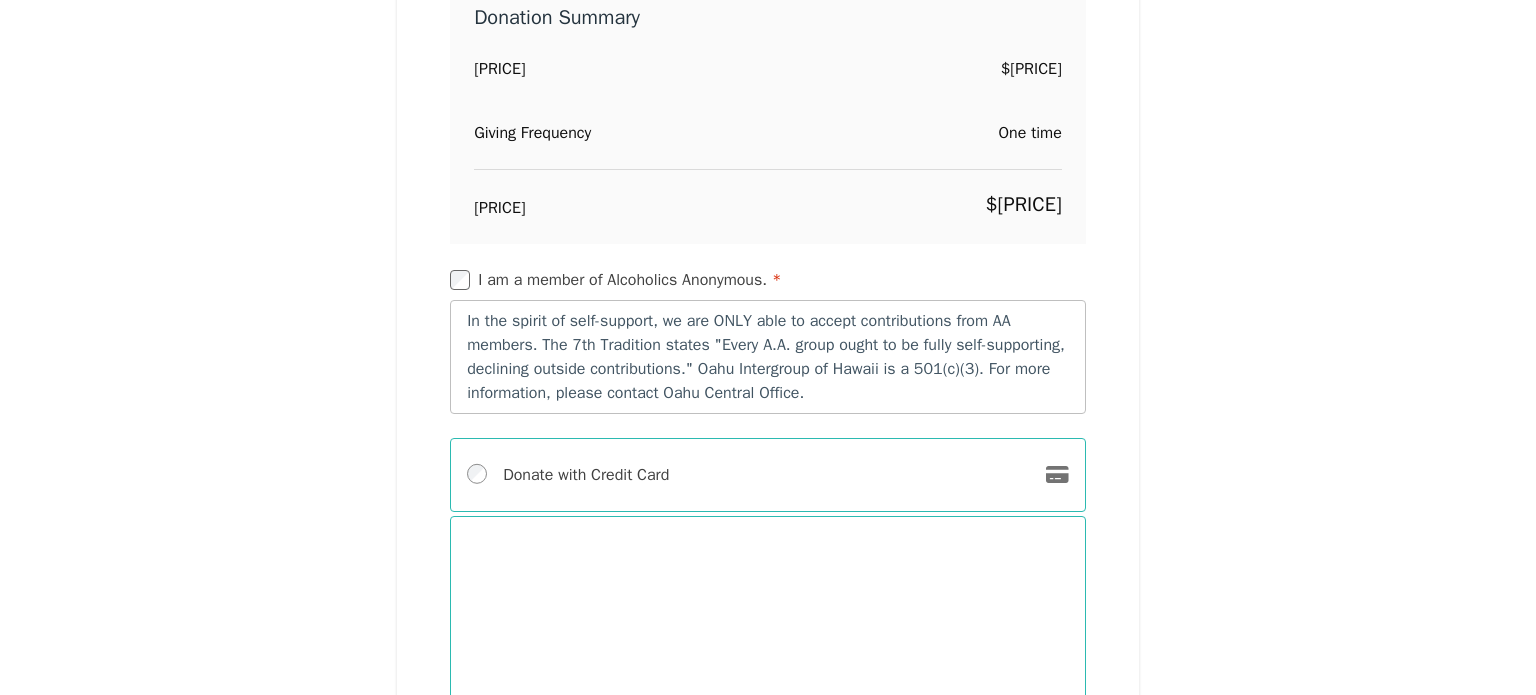 scroll, scrollTop: 2896, scrollLeft: 0, axis: vertical 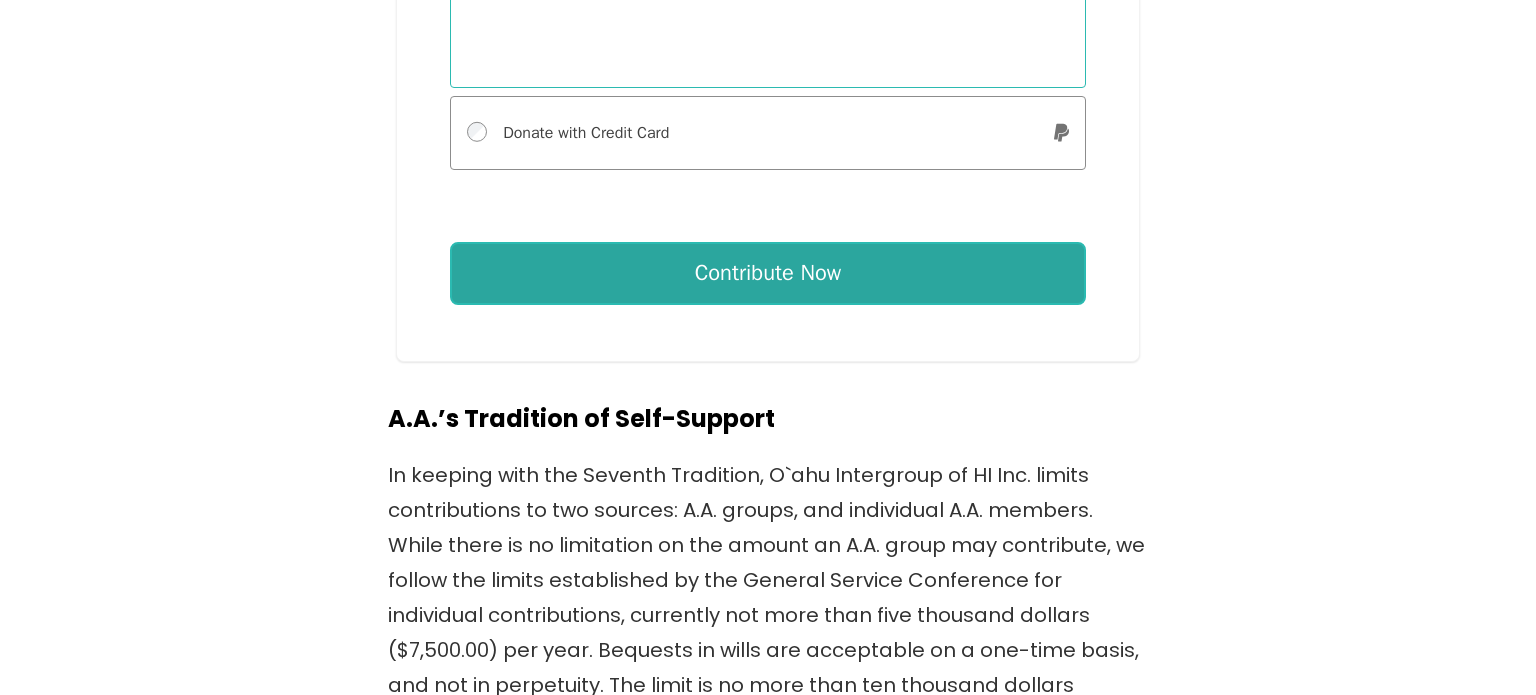 click on "Contribute Now" at bounding box center (768, 274) 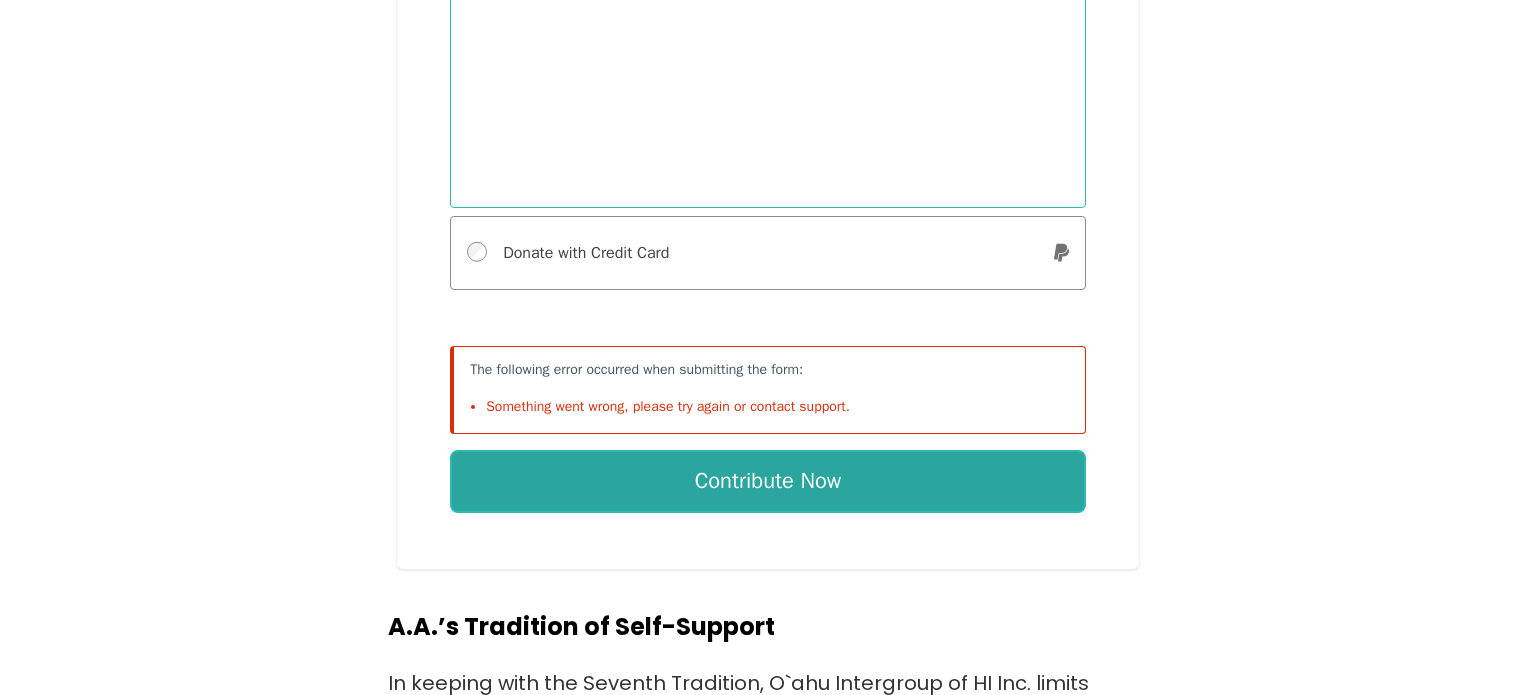 scroll, scrollTop: 3539, scrollLeft: 0, axis: vertical 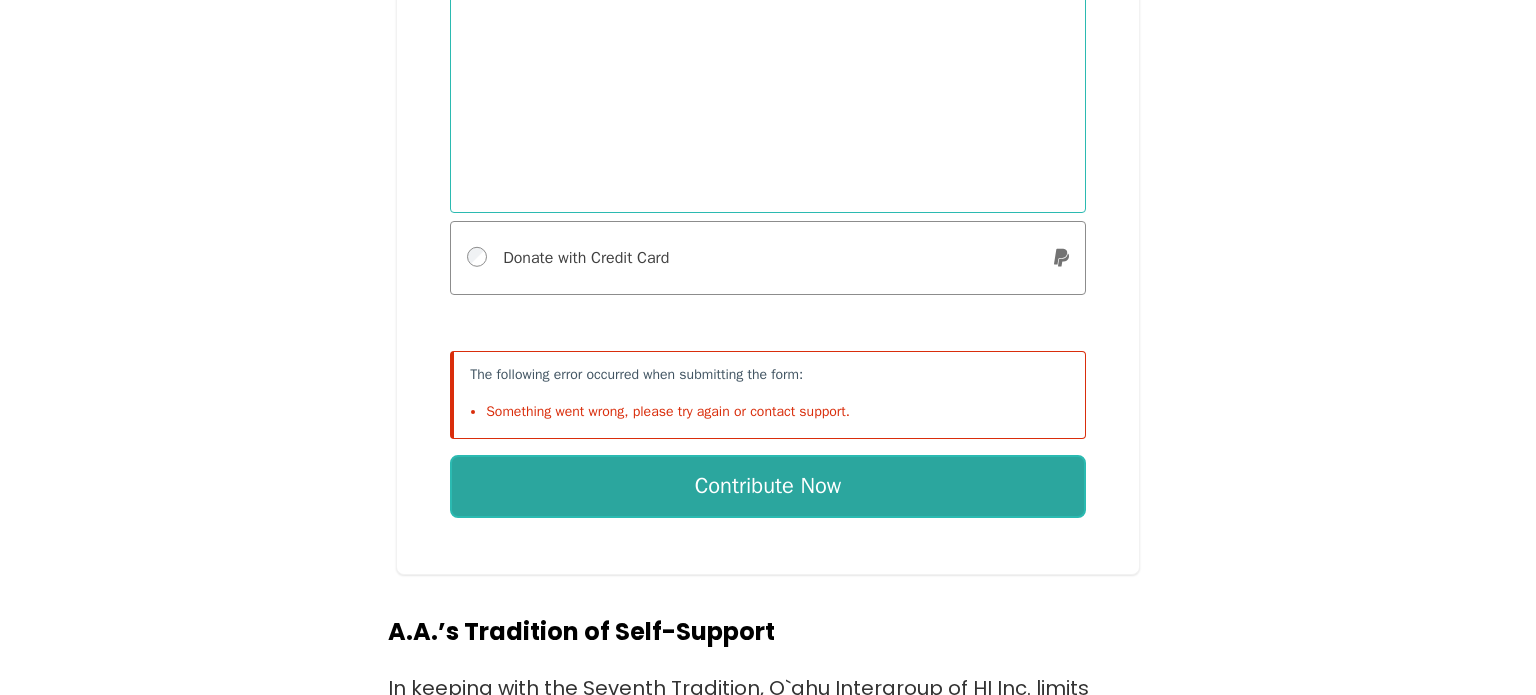 click on "Contribute Now" at bounding box center [768, 487] 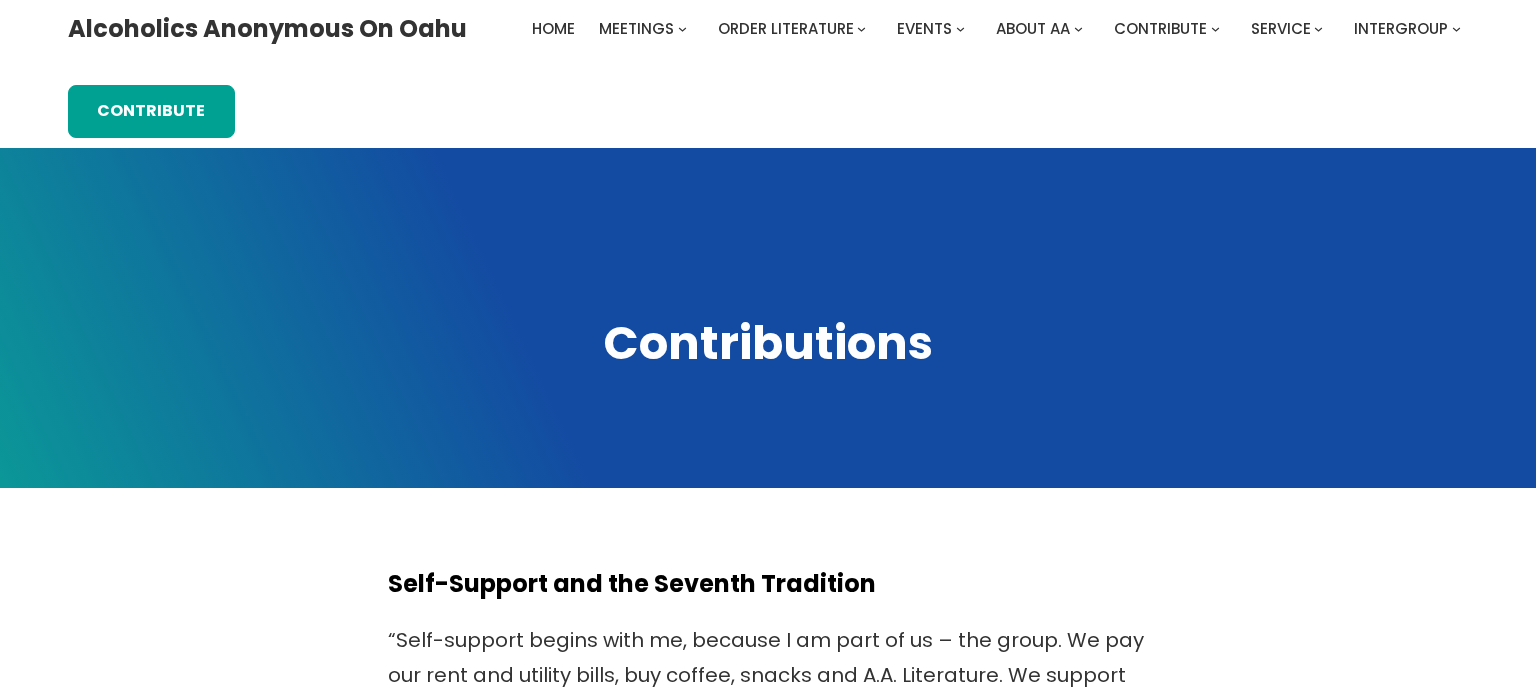 scroll, scrollTop: 0, scrollLeft: 0, axis: both 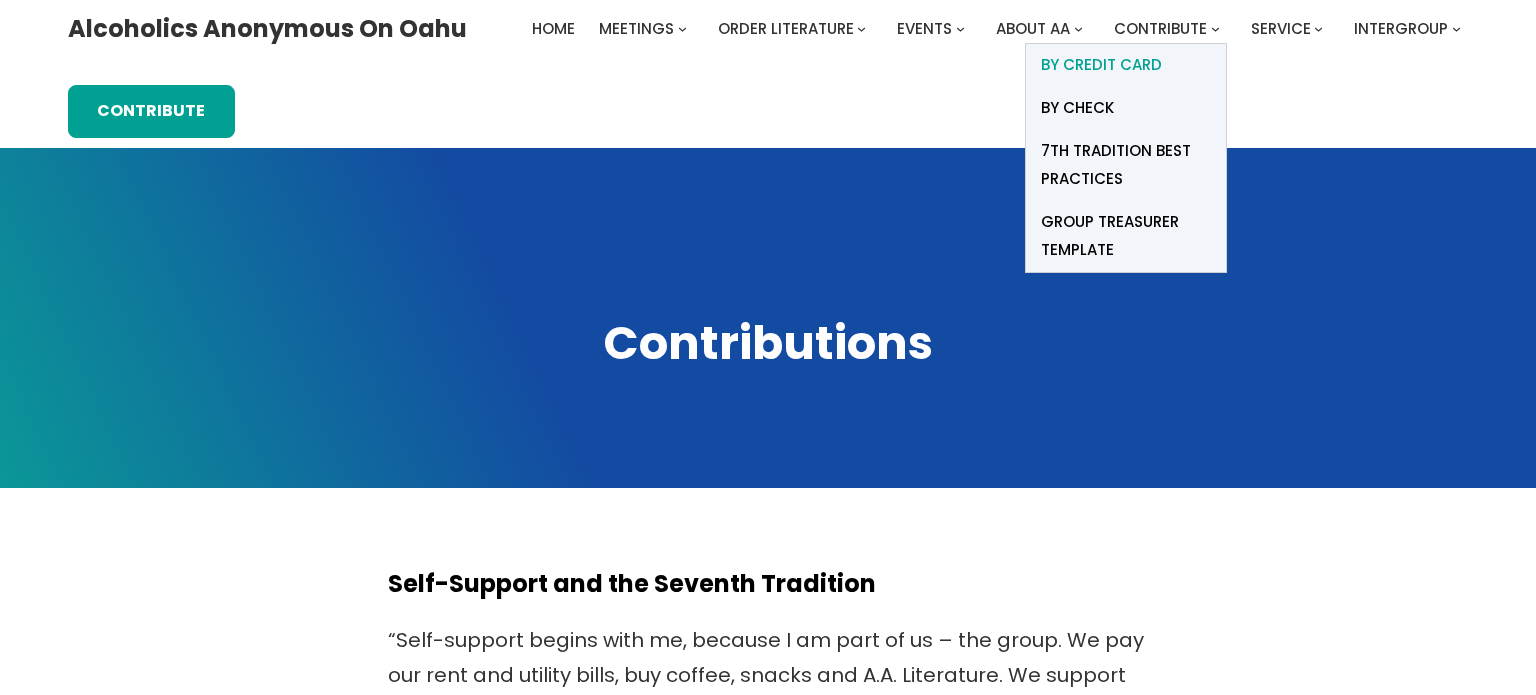 click on "BY Credit card" at bounding box center [1101, 65] 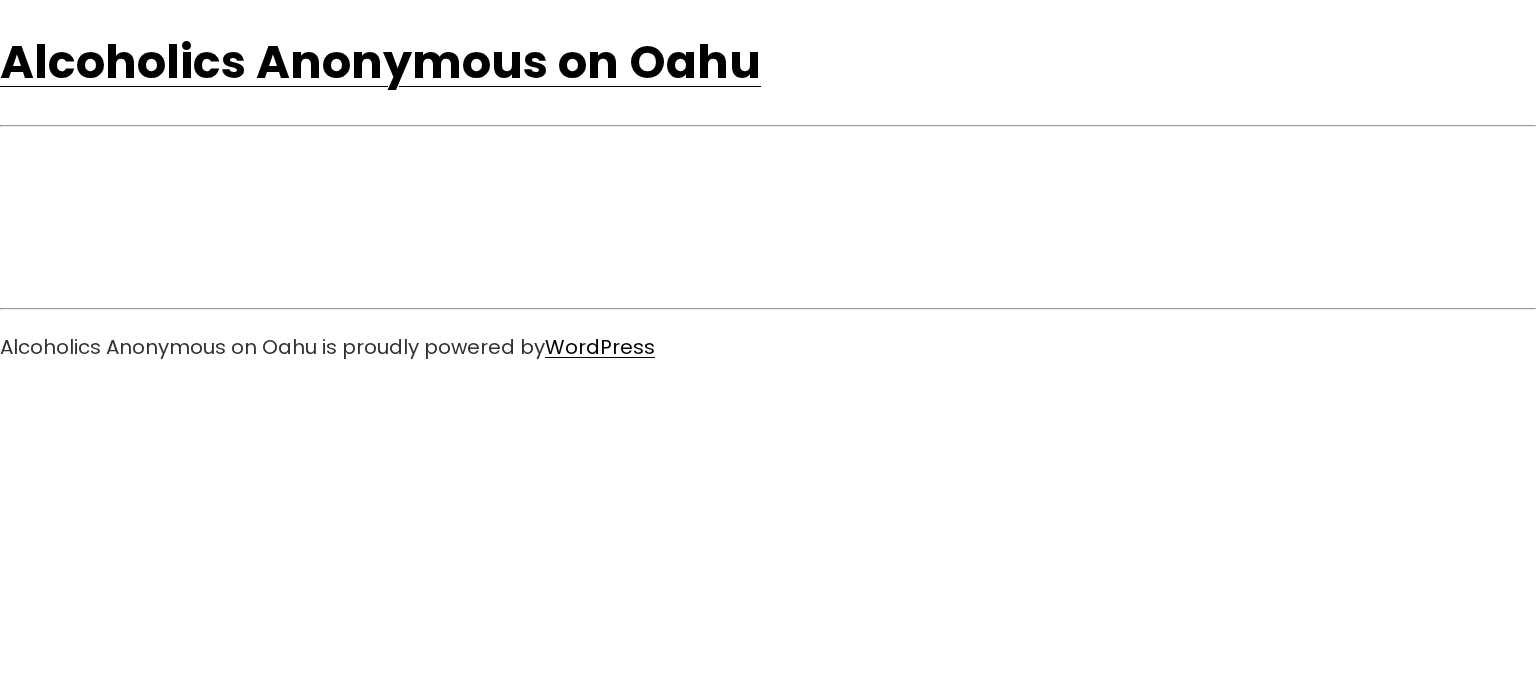 scroll, scrollTop: 0, scrollLeft: 0, axis: both 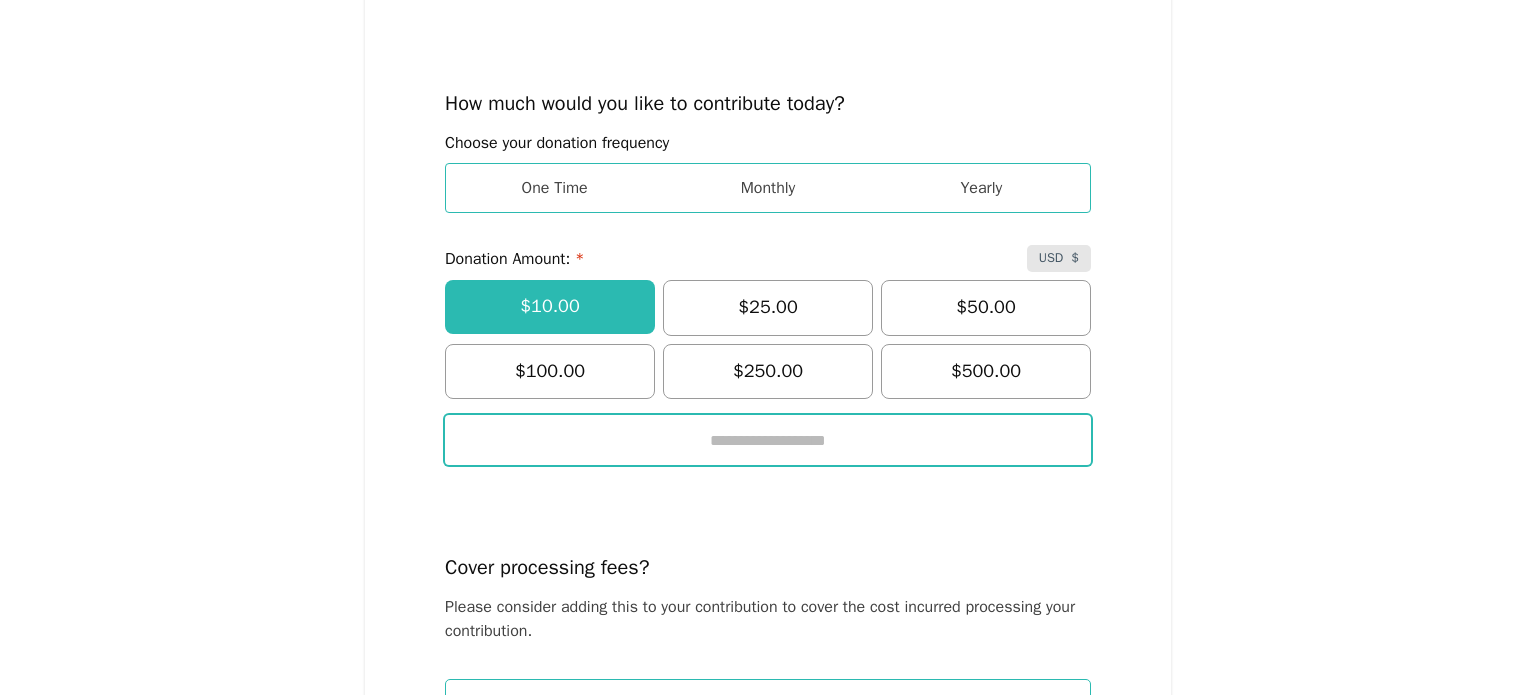 click at bounding box center [768, 441] 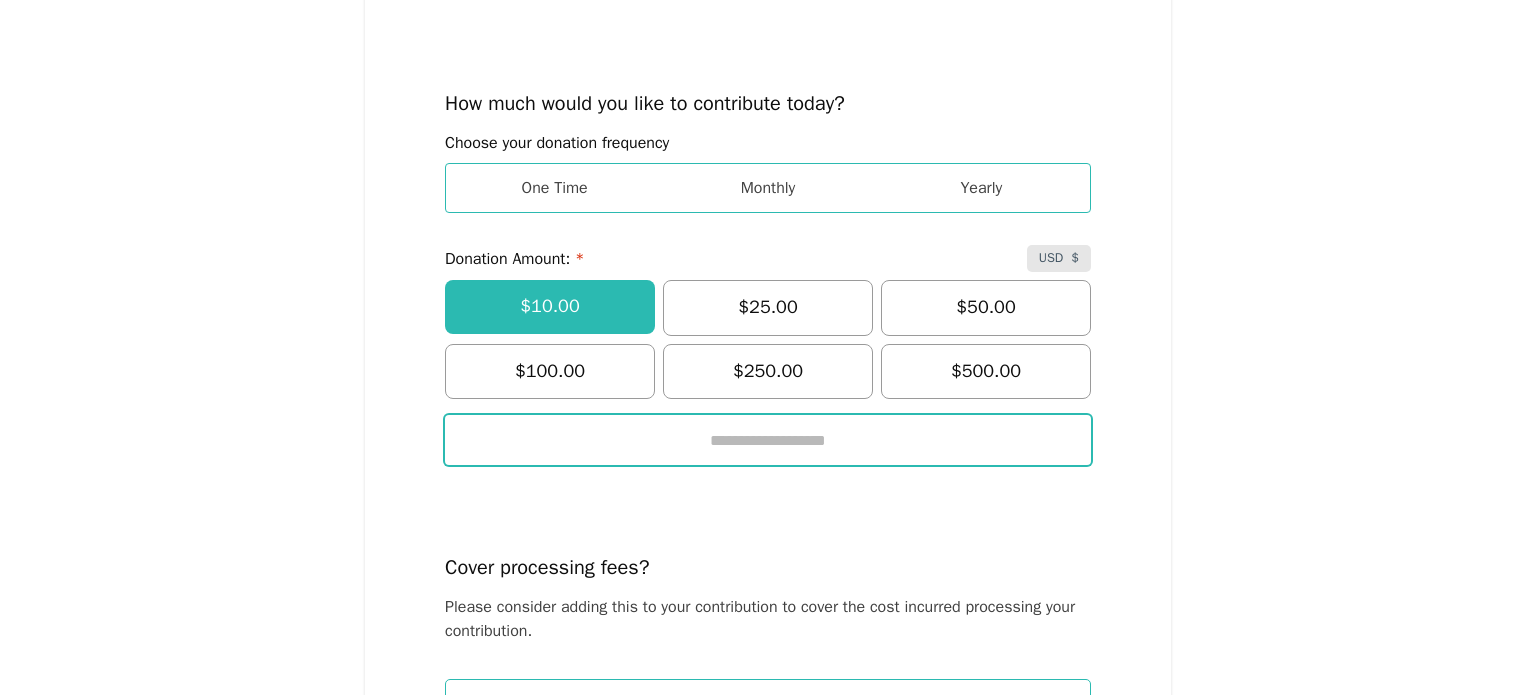 type on "*******" 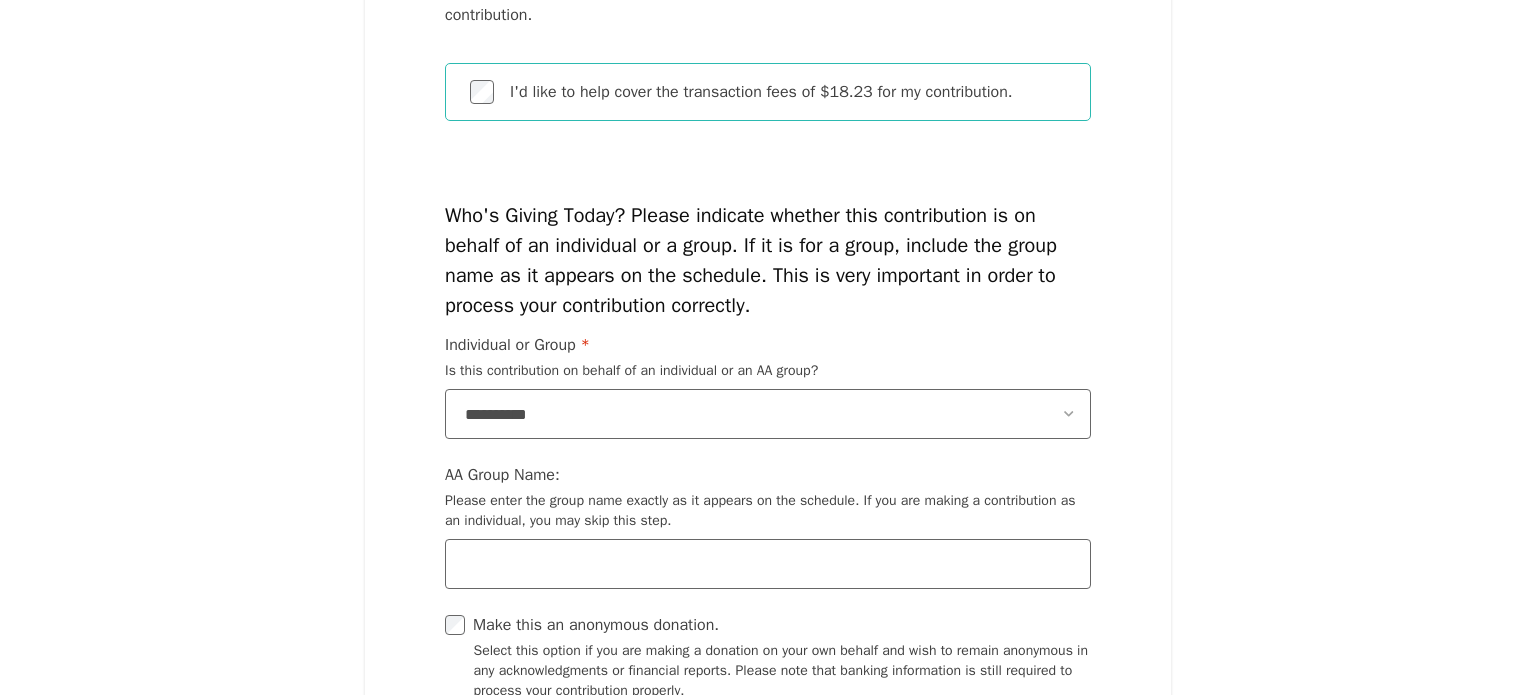 scroll, scrollTop: 1204, scrollLeft: 0, axis: vertical 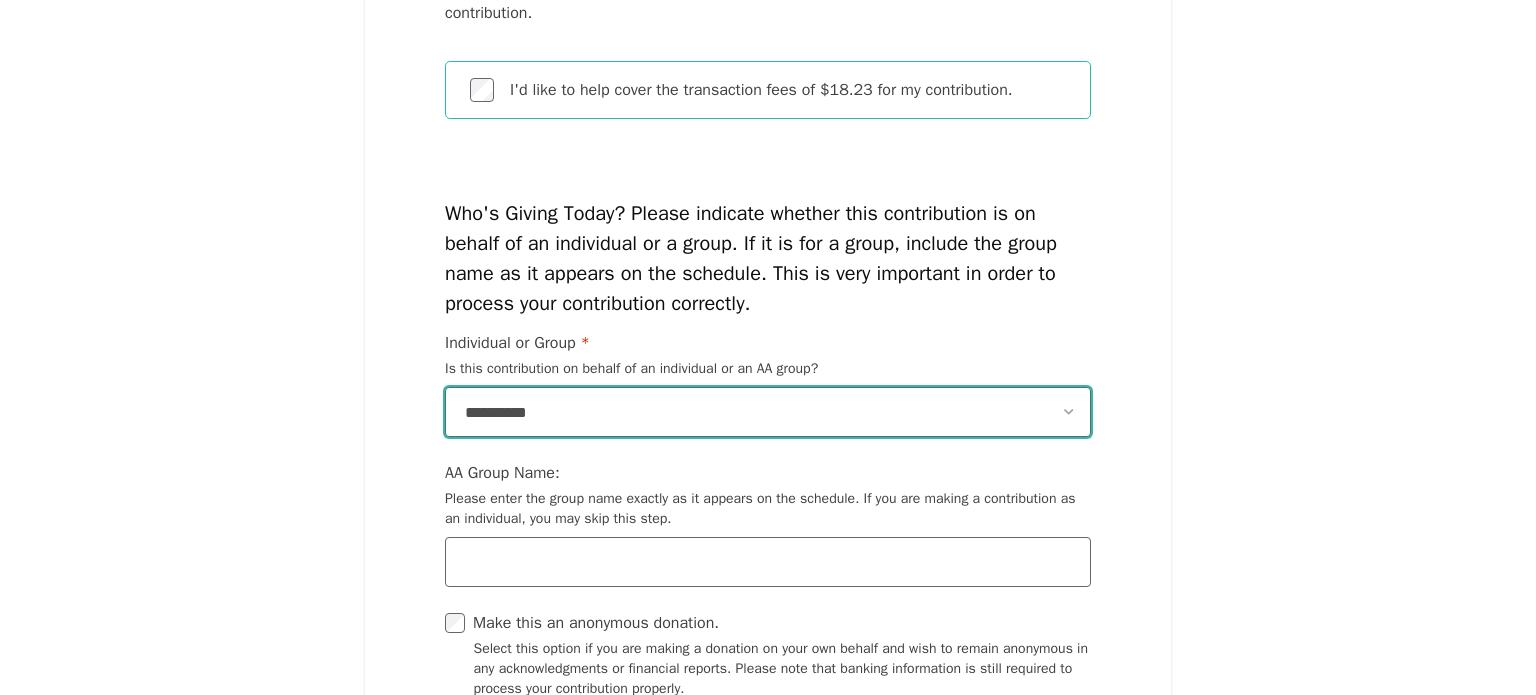 click on "**********" at bounding box center (768, 413) 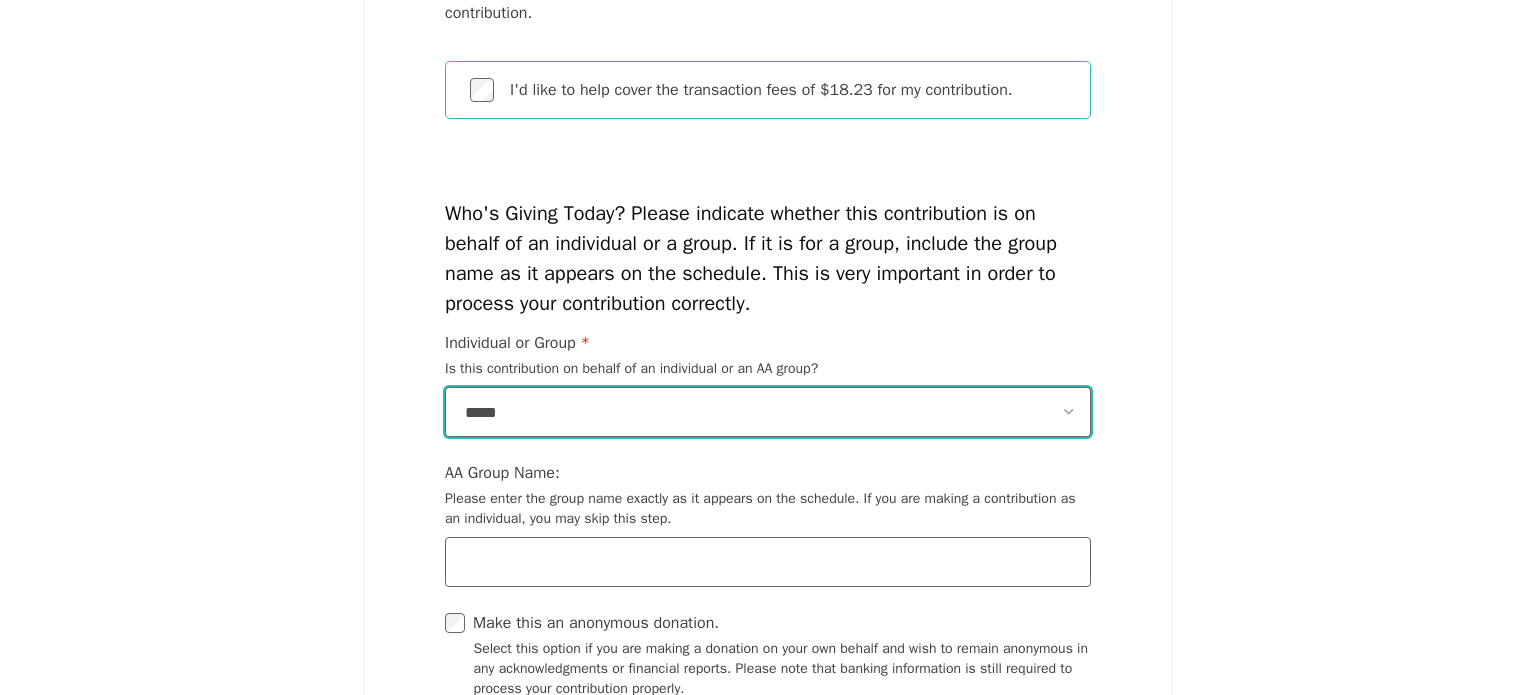 click on "**********" at bounding box center (768, 413) 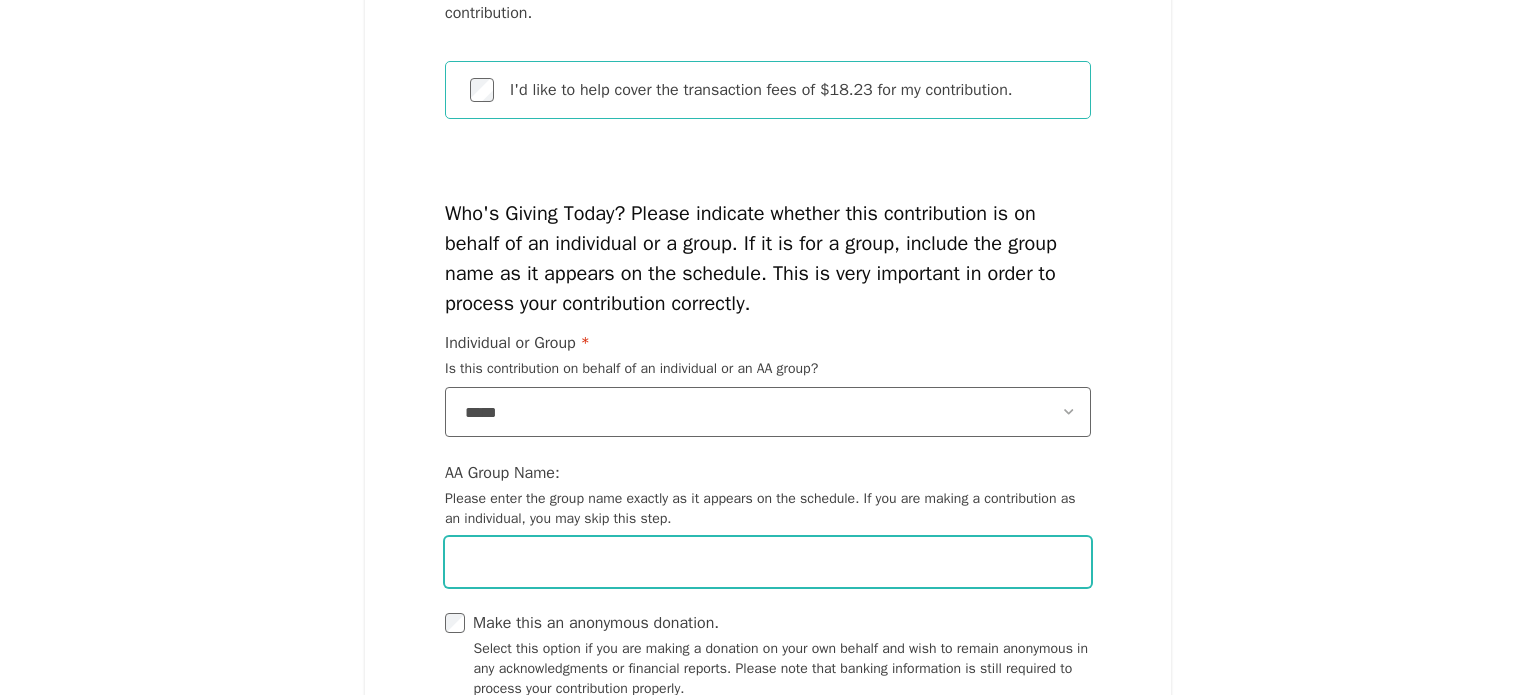 click on "AA Group Name: Please enter the group name exactly as it appears on the schedule. If you are making a contribution as an individual, you may skip this step." at bounding box center [768, 563] 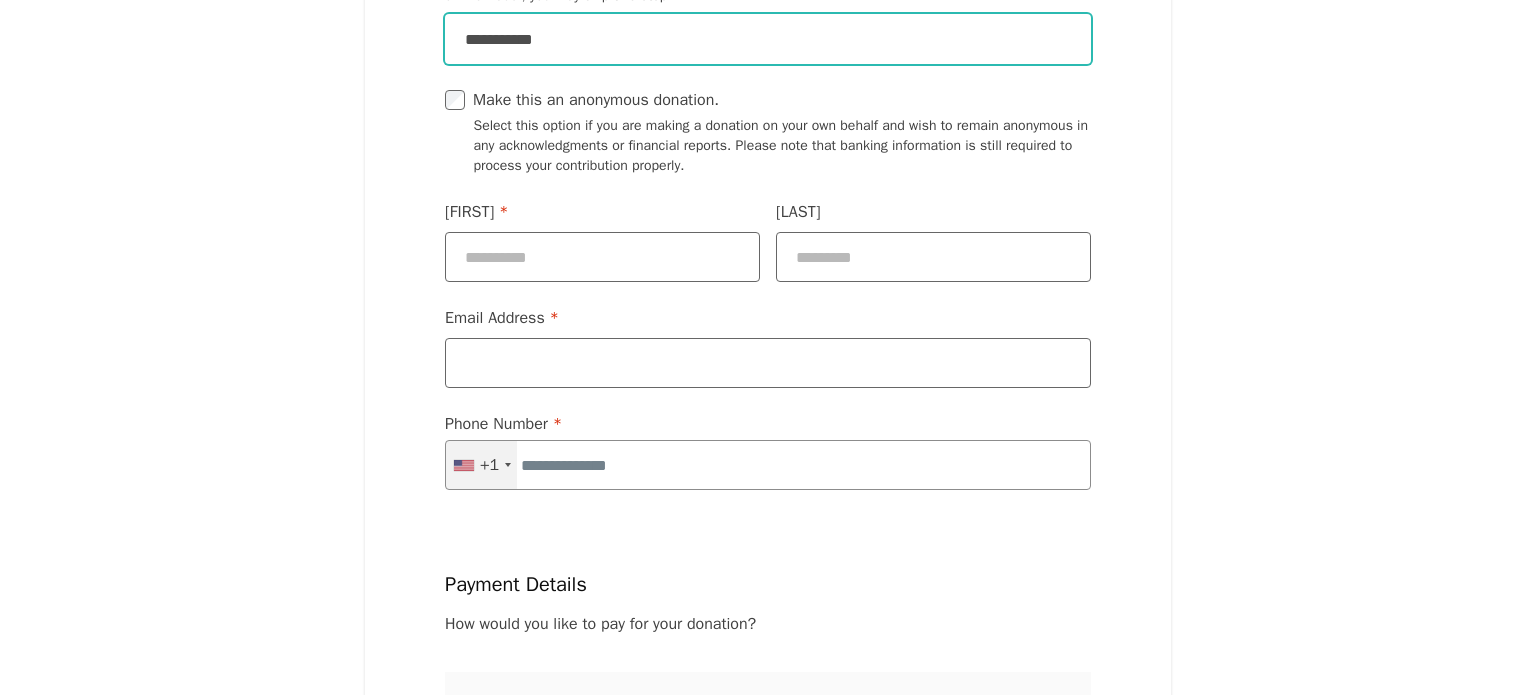 scroll, scrollTop: 1728, scrollLeft: 0, axis: vertical 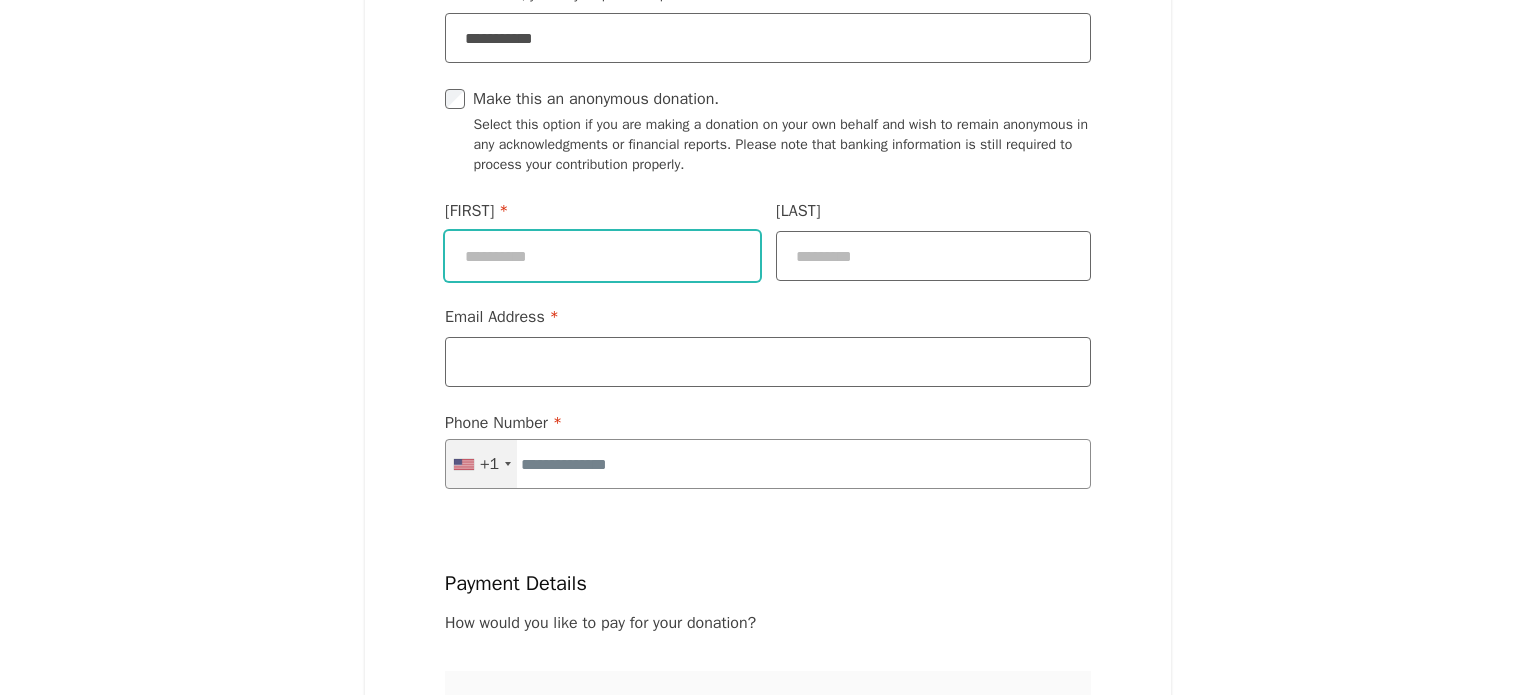 click on "[FIRST] *" at bounding box center [602, 257] 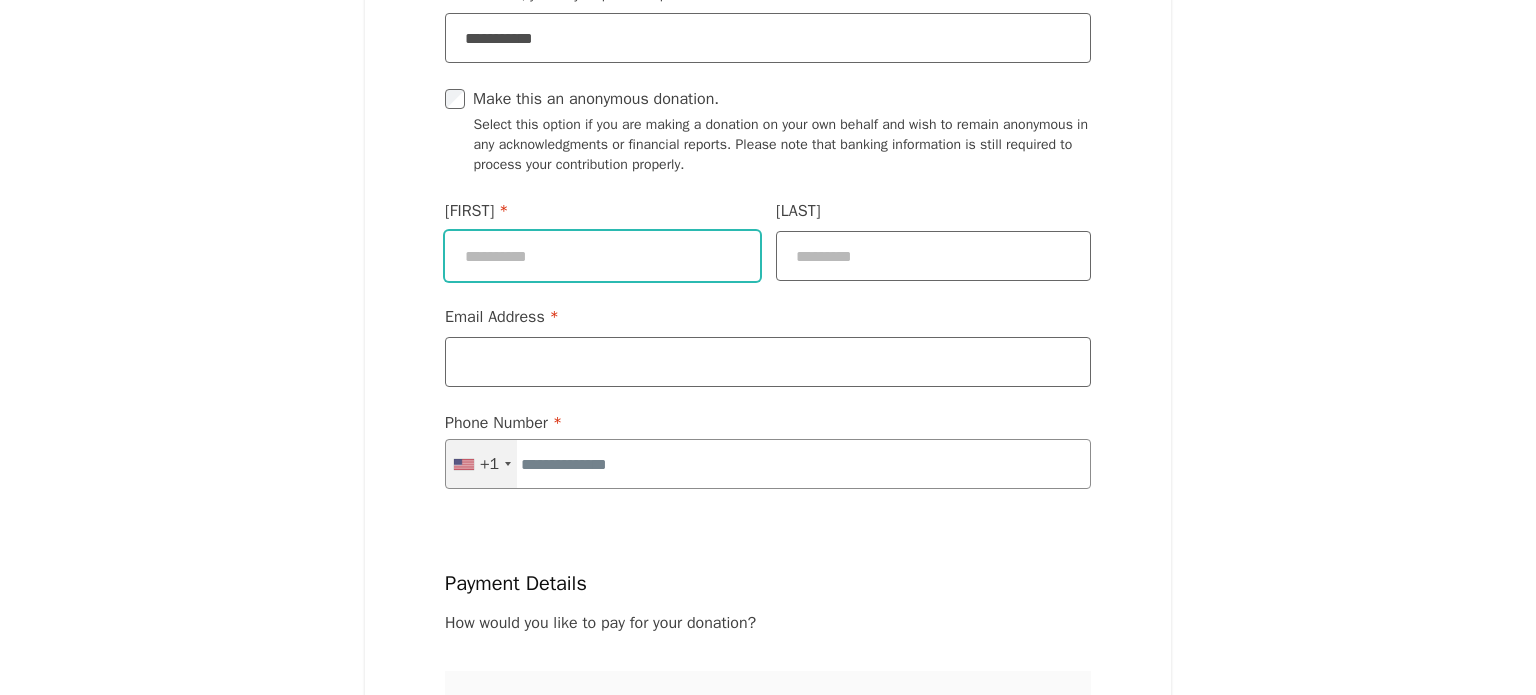 type on "********" 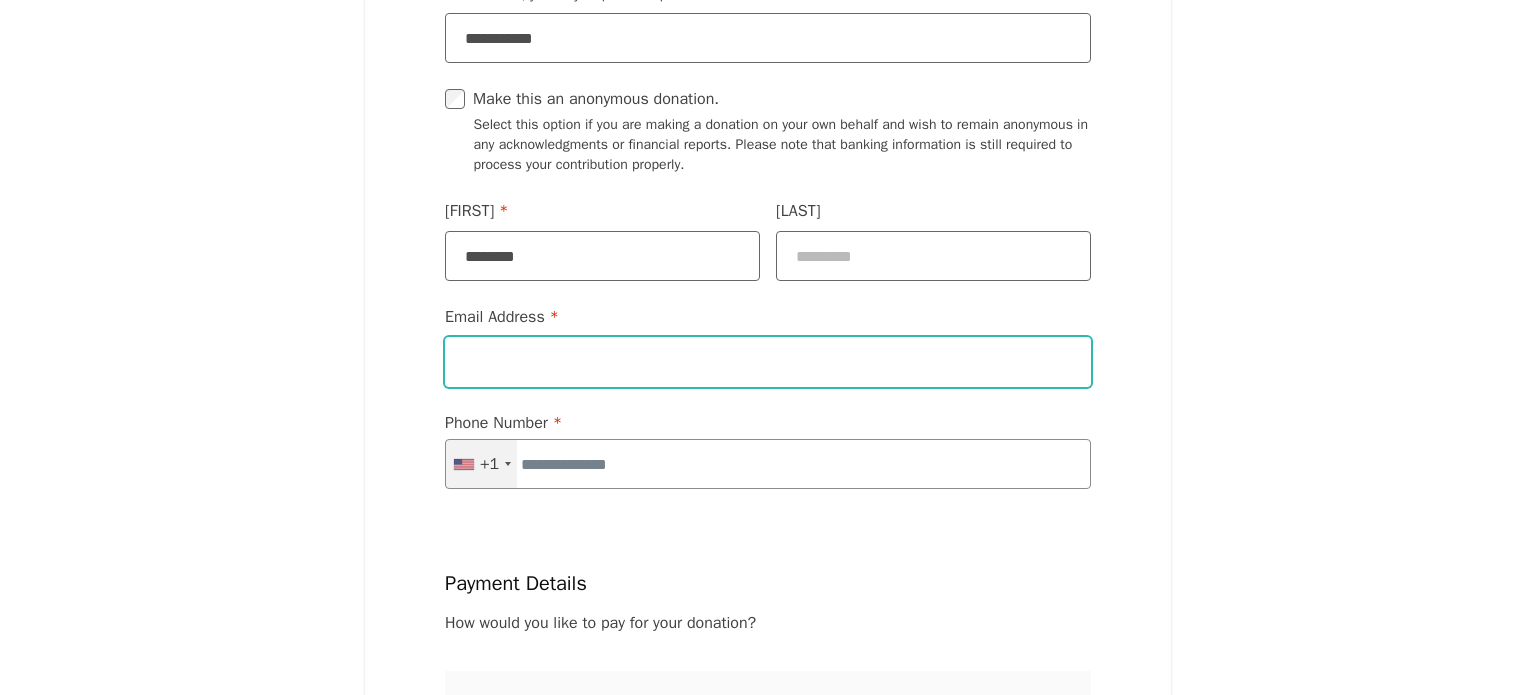type on "**********" 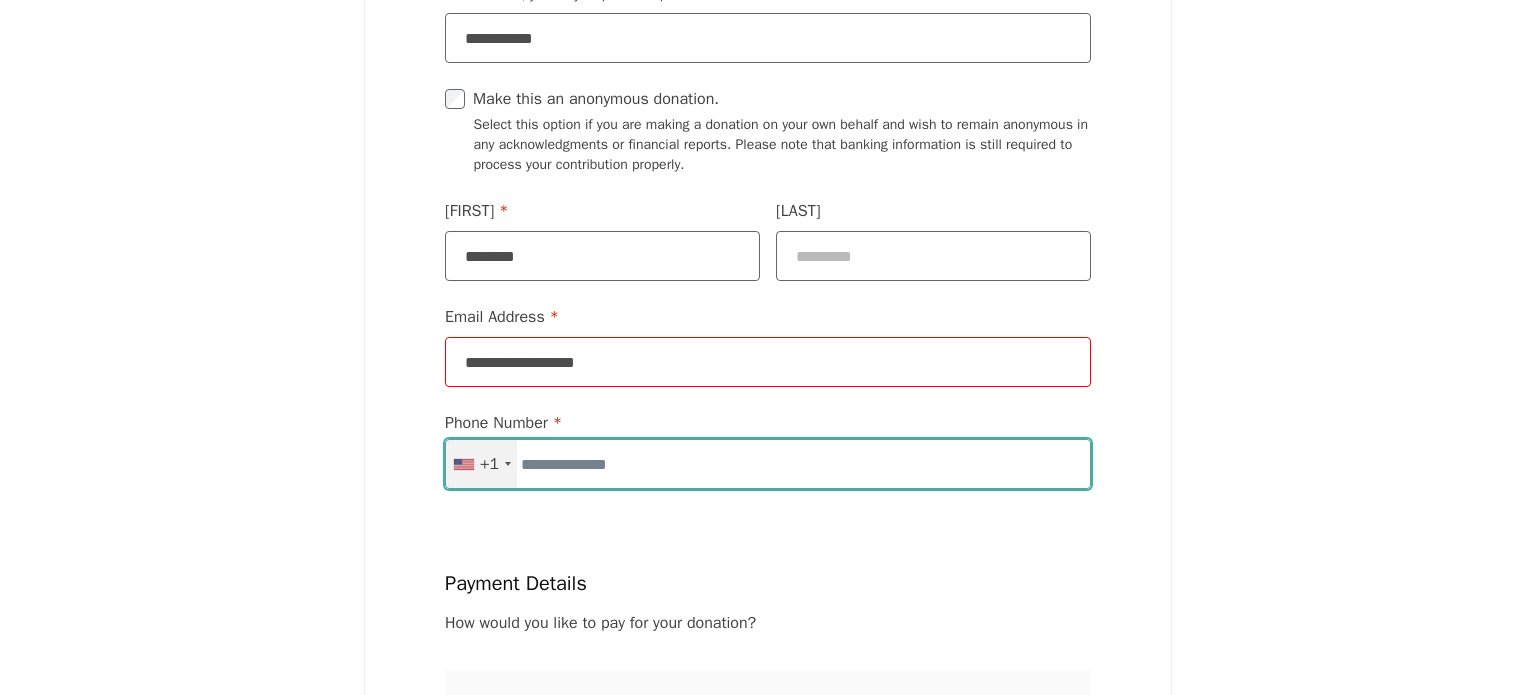 type on "**********" 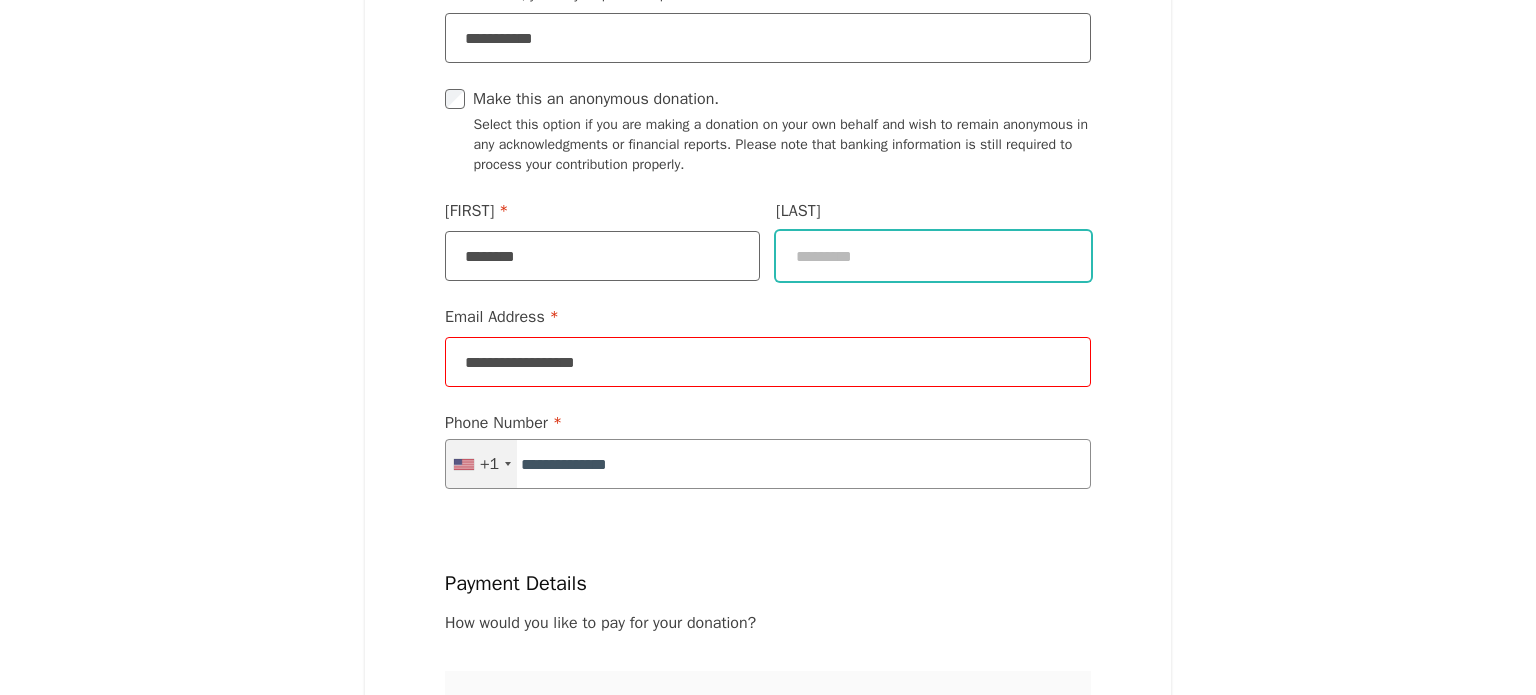 click on "[LAST]" at bounding box center [933, 257] 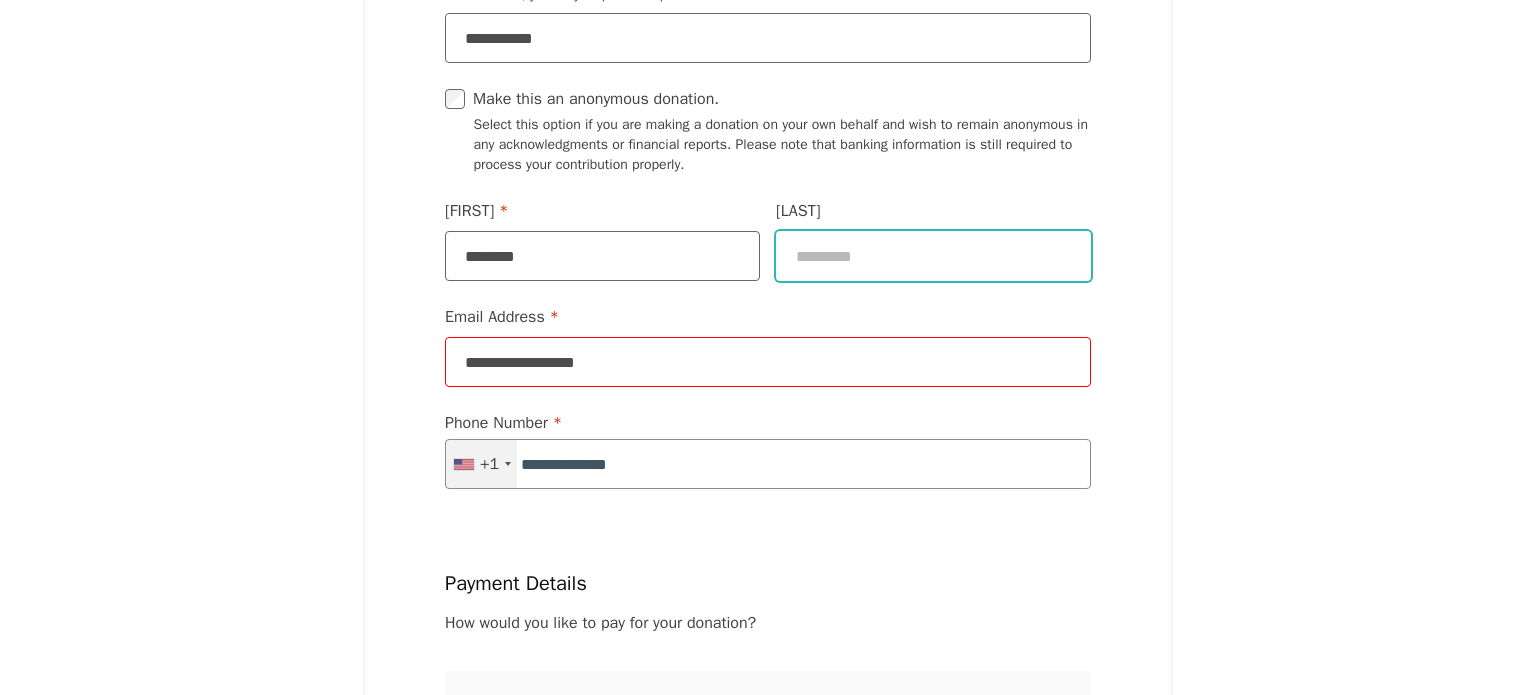 type on "*****" 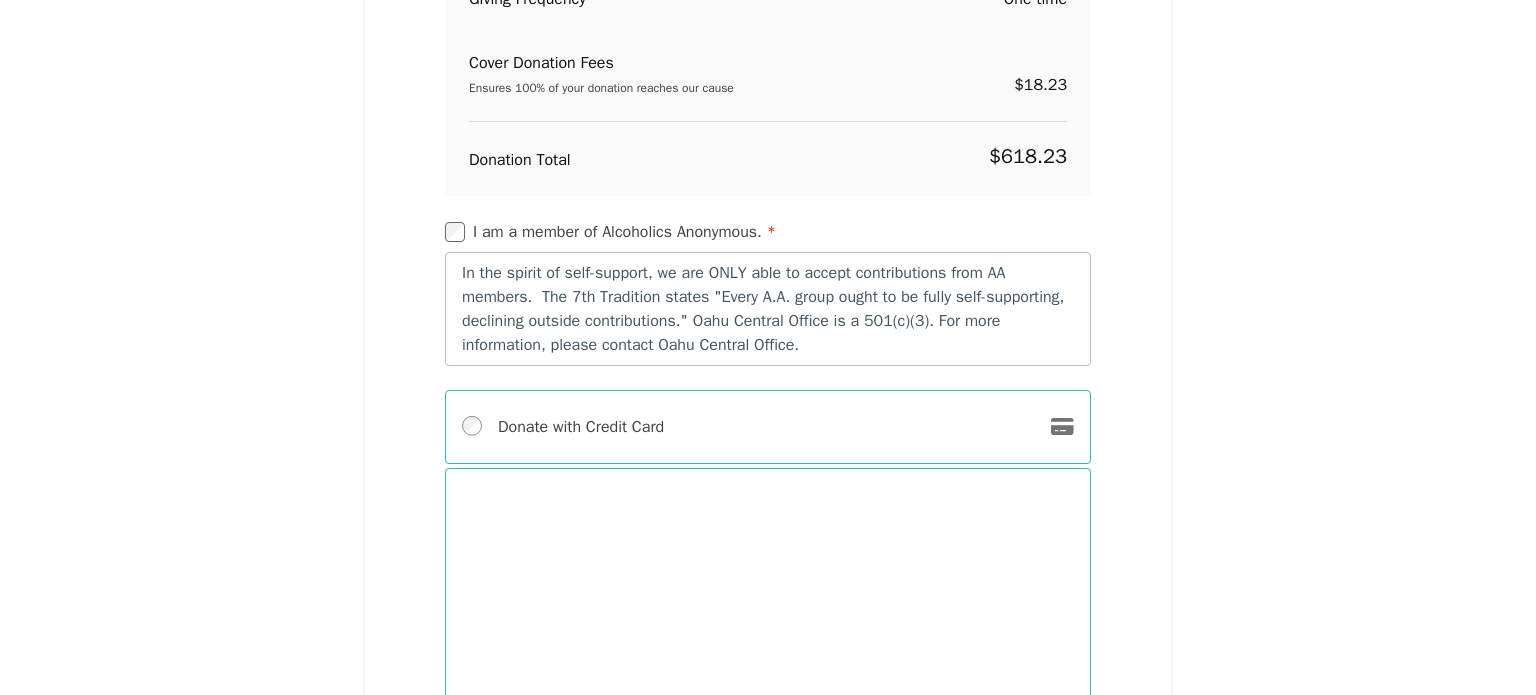 scroll, scrollTop: 2556, scrollLeft: 0, axis: vertical 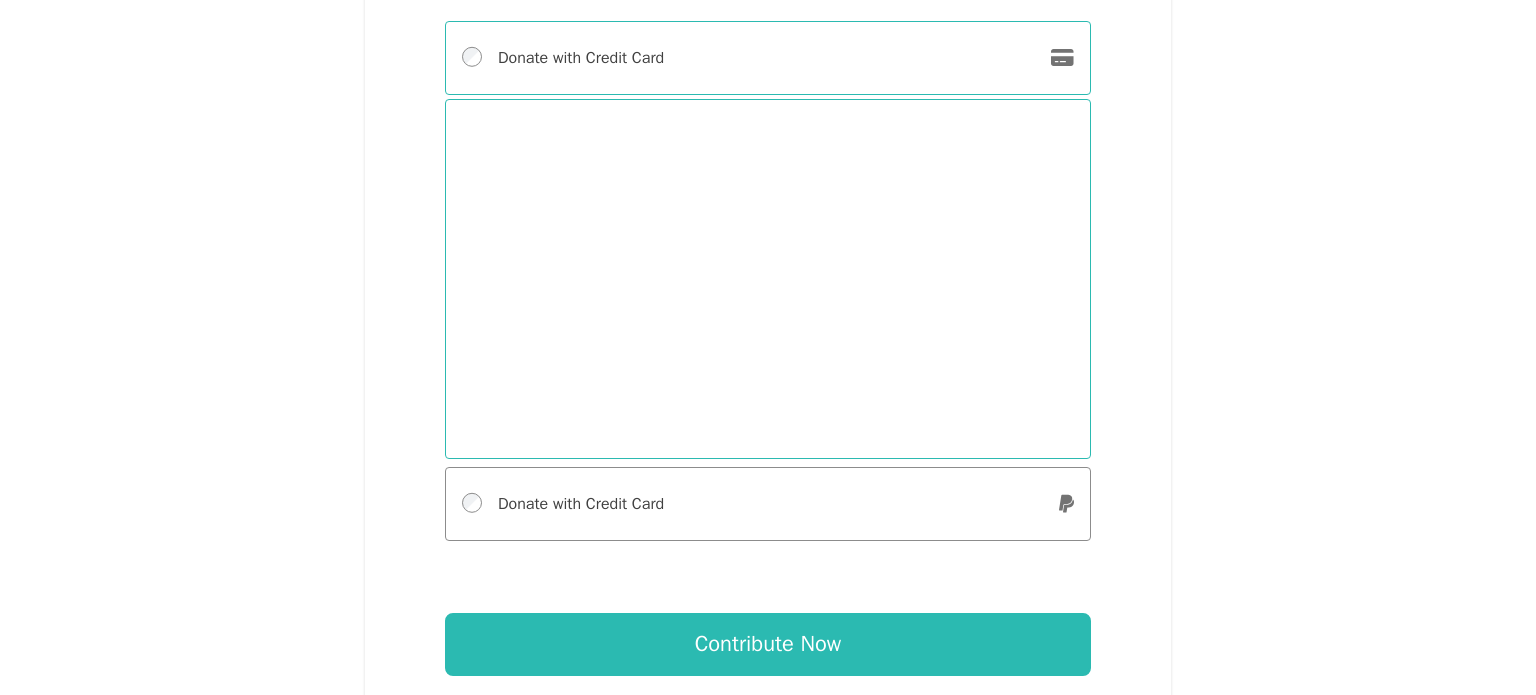 click on "**********" at bounding box center [768, -1022] 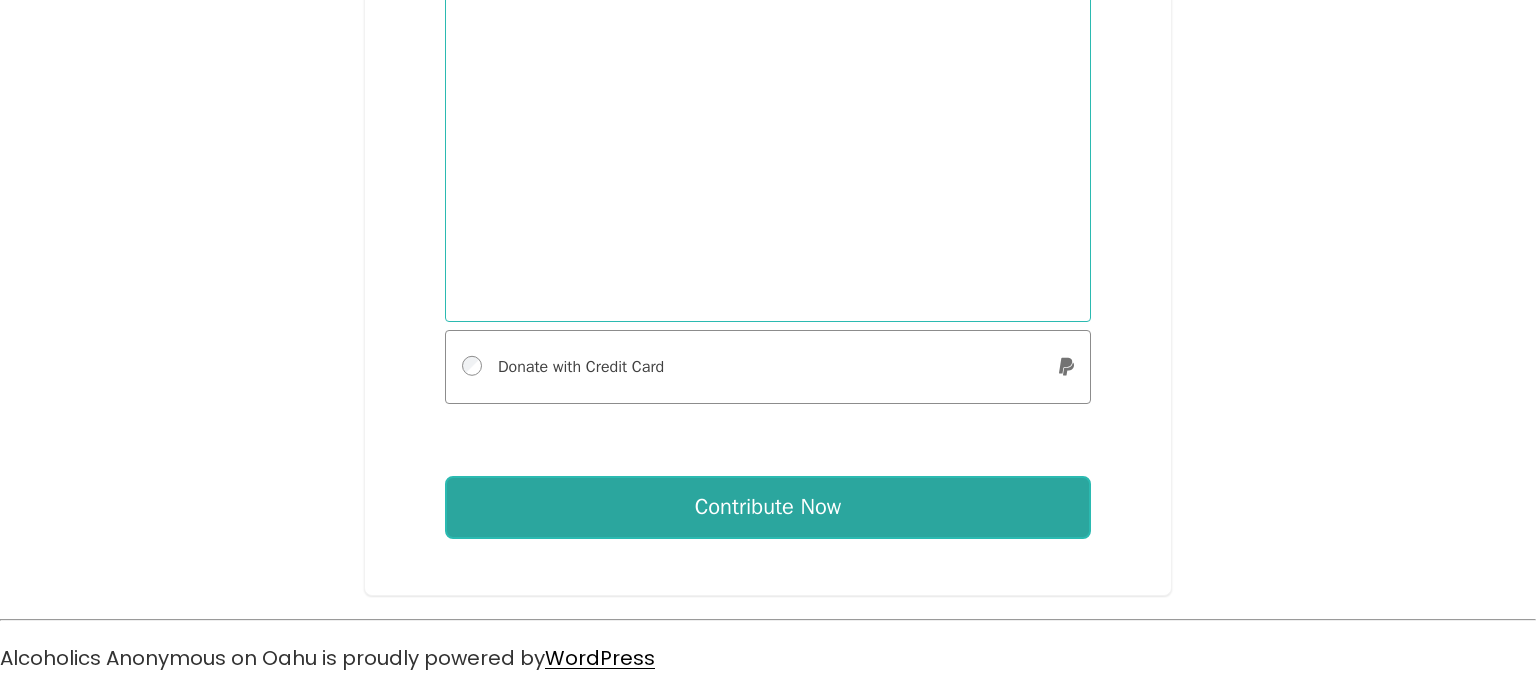click on "Contribute Now" at bounding box center (768, 508) 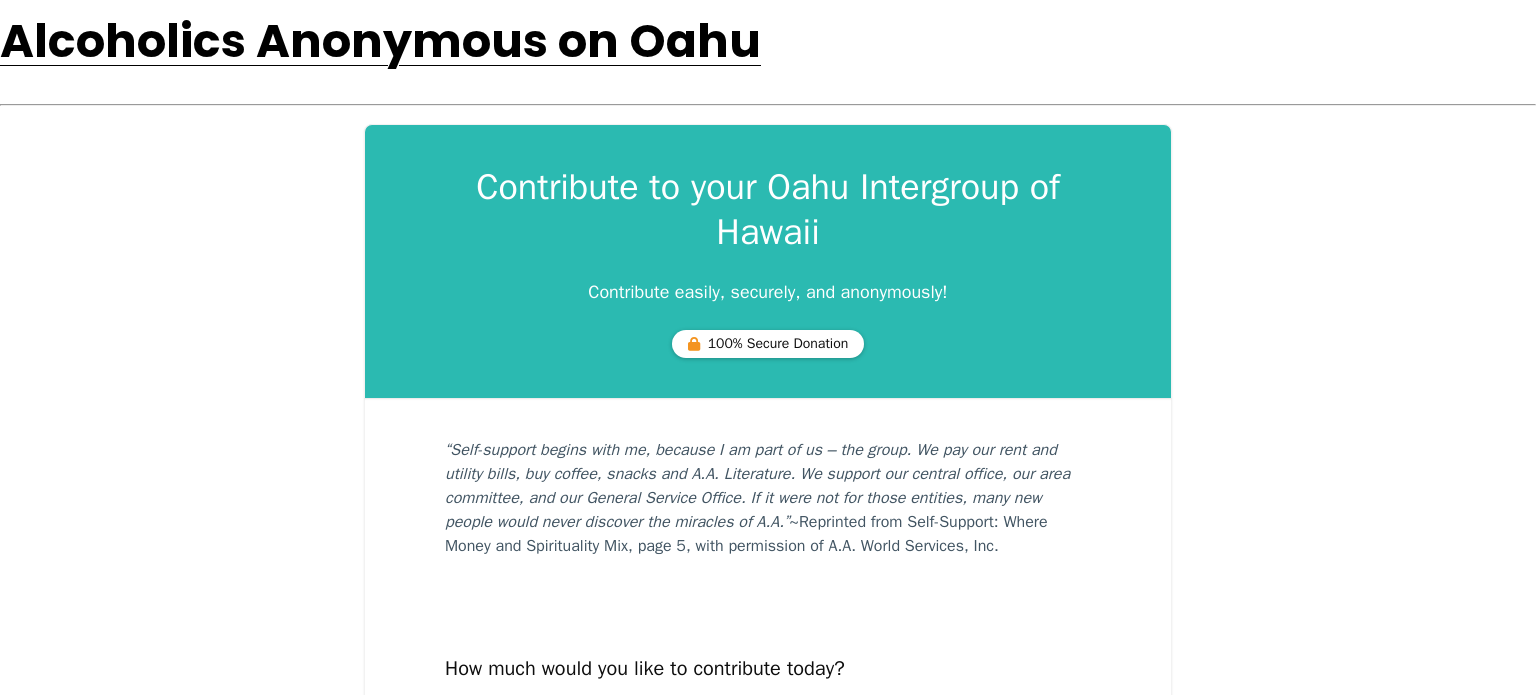 scroll, scrollTop: 0, scrollLeft: 0, axis: both 